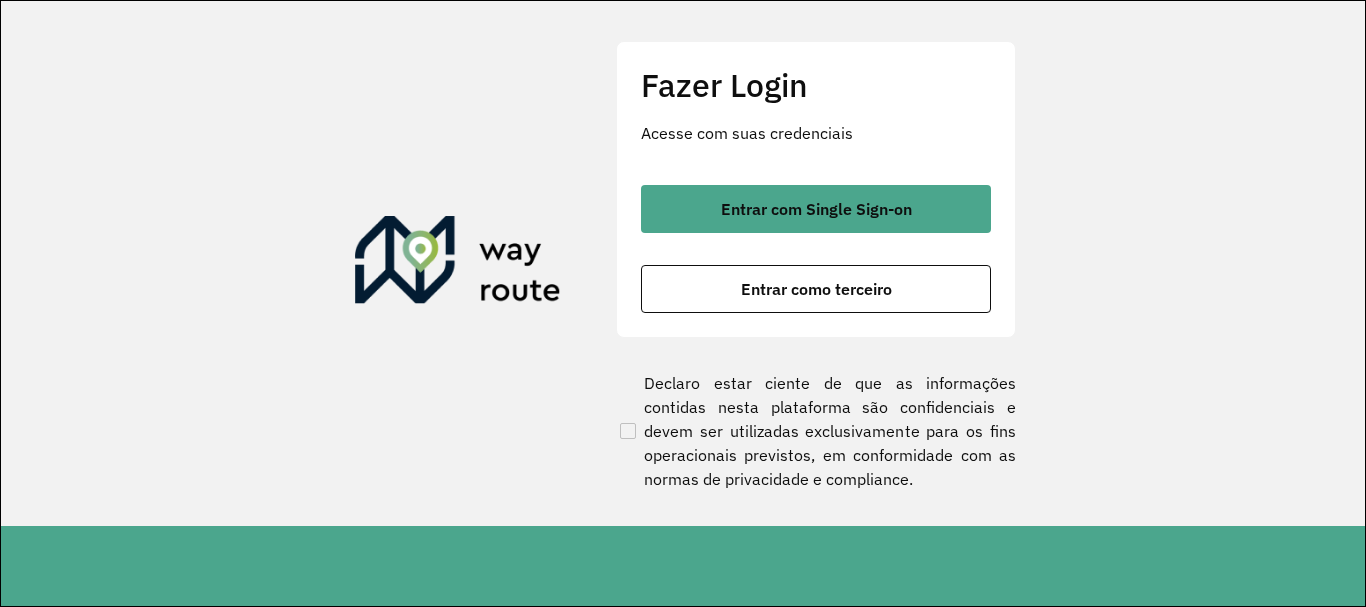 scroll, scrollTop: 0, scrollLeft: 0, axis: both 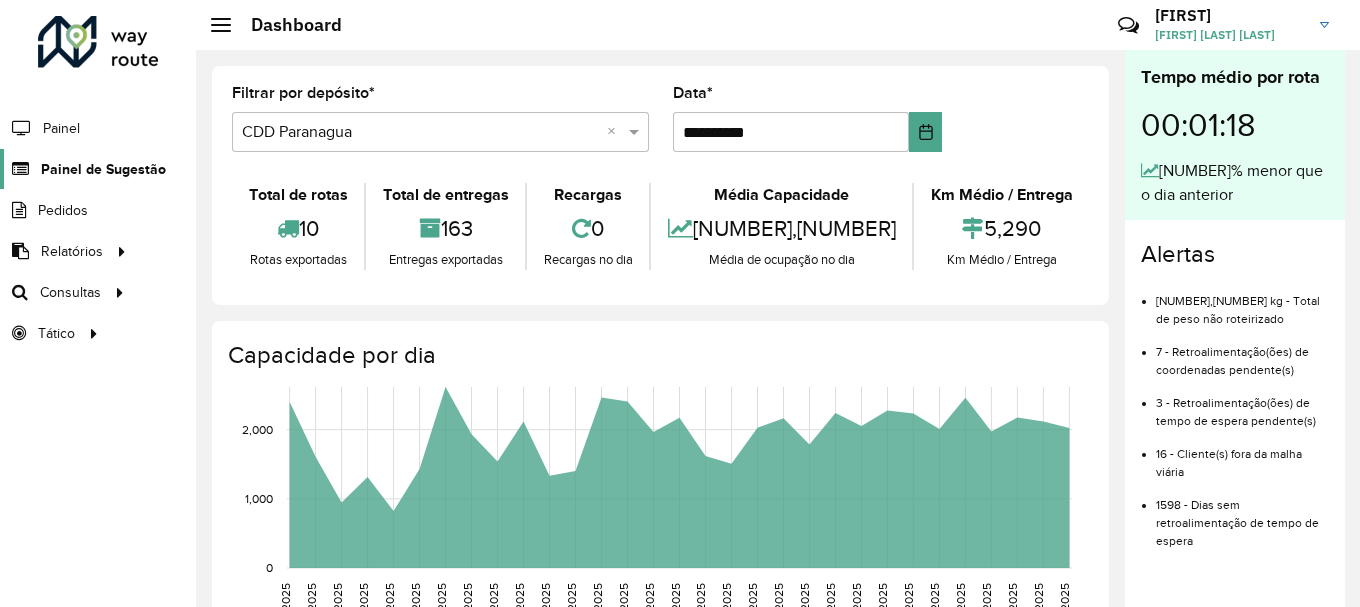 click on "Painel de Sugestão" 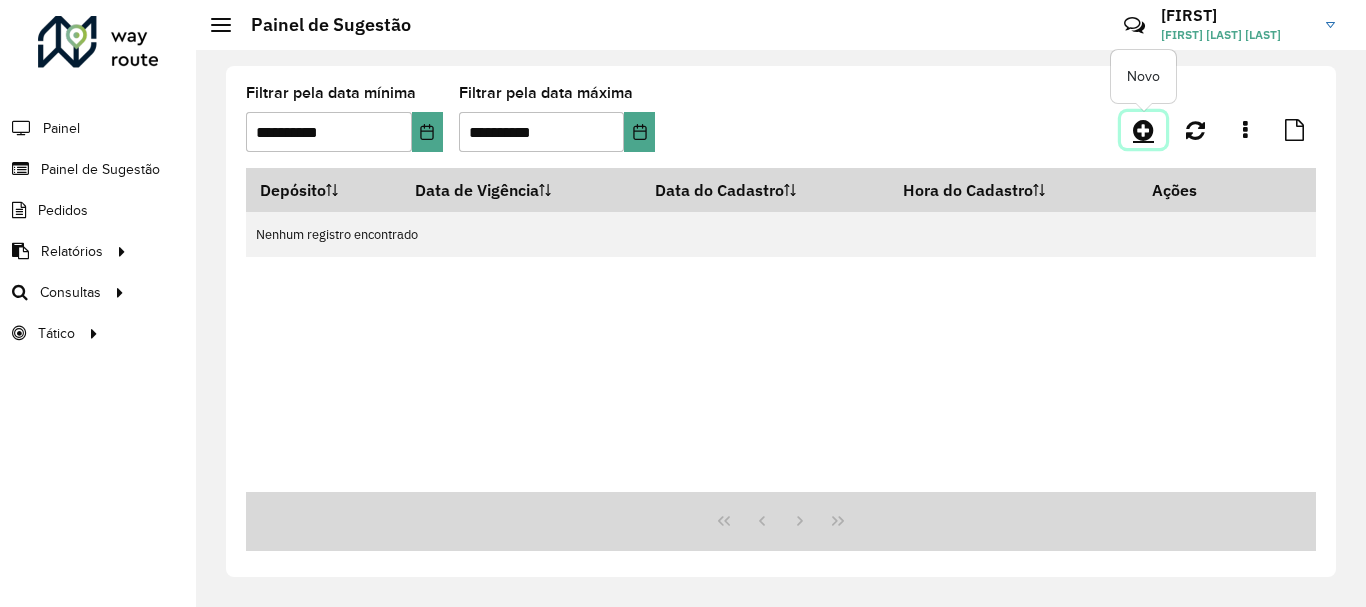 click 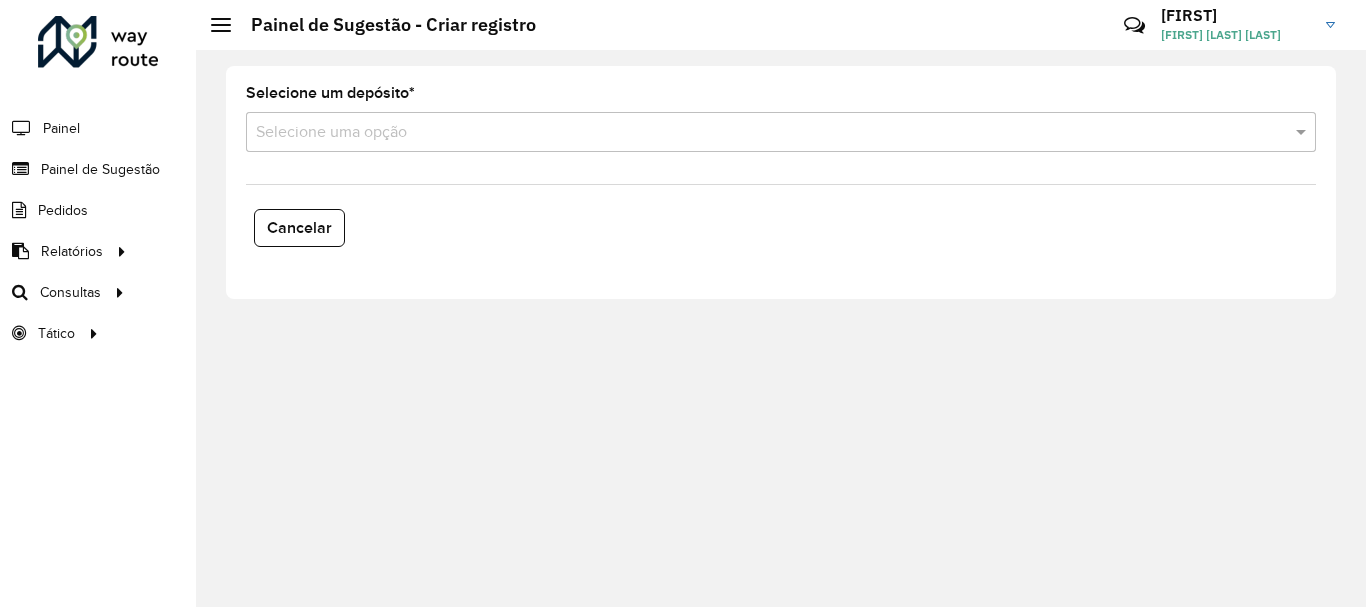 click at bounding box center [761, 133] 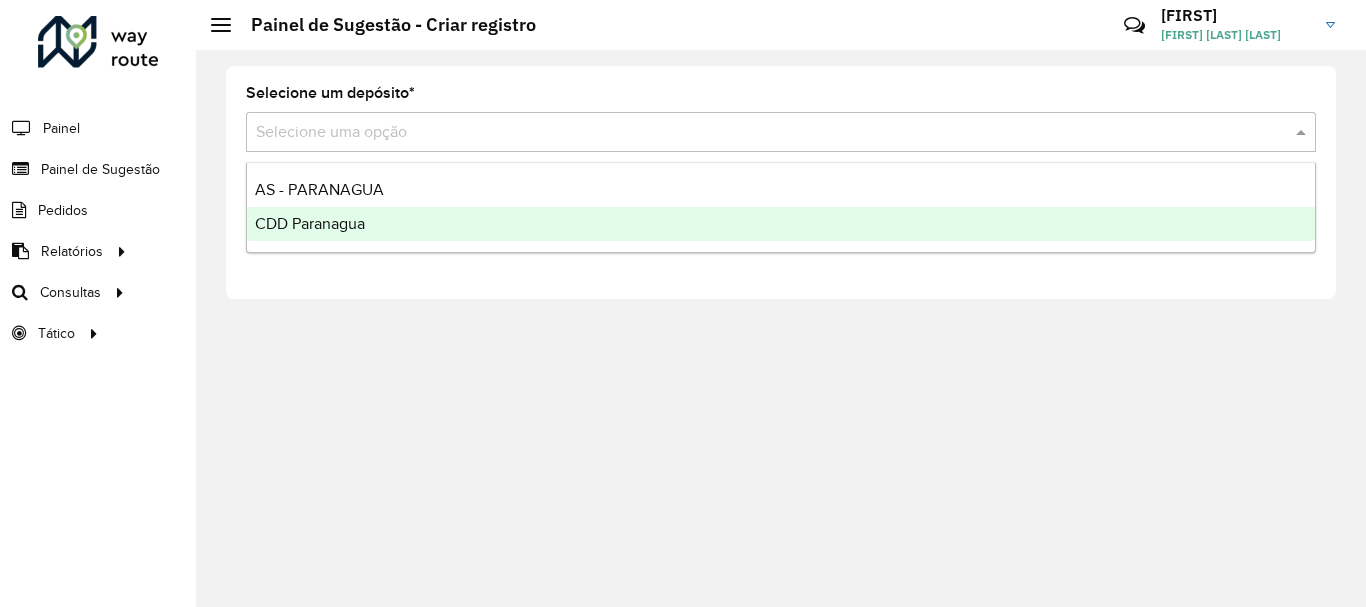 click on "CDD Paranagua" at bounding box center [310, 223] 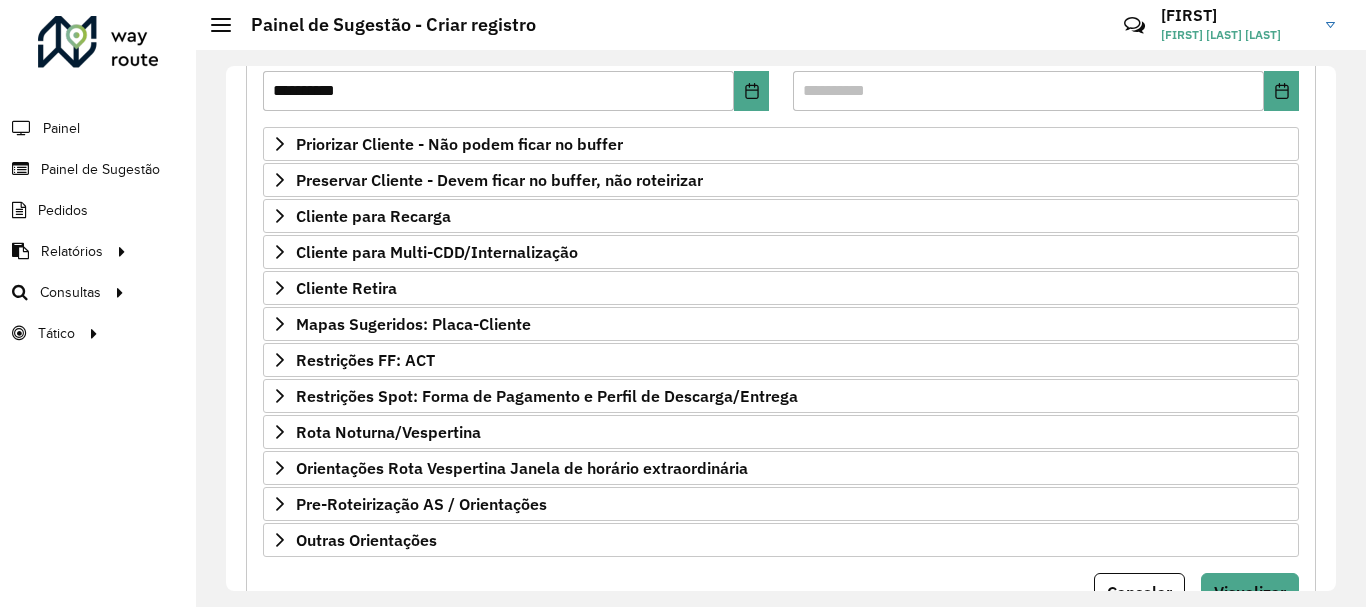 scroll, scrollTop: 390, scrollLeft: 0, axis: vertical 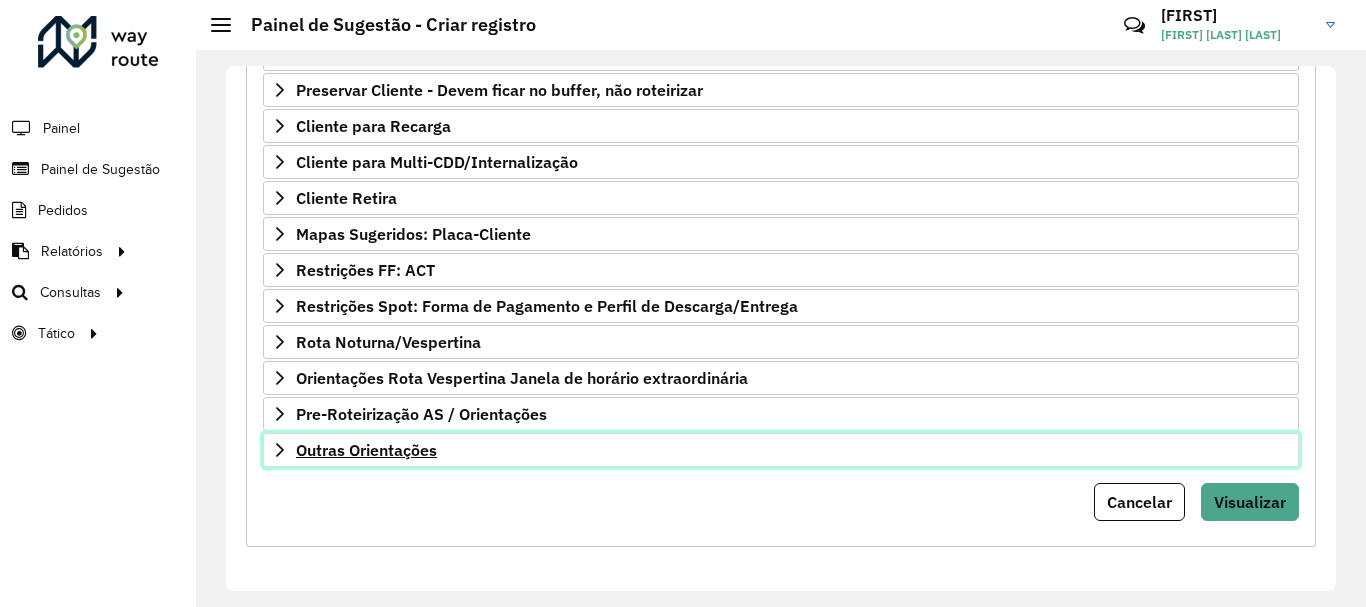 click on "Outras Orientações" at bounding box center (366, 450) 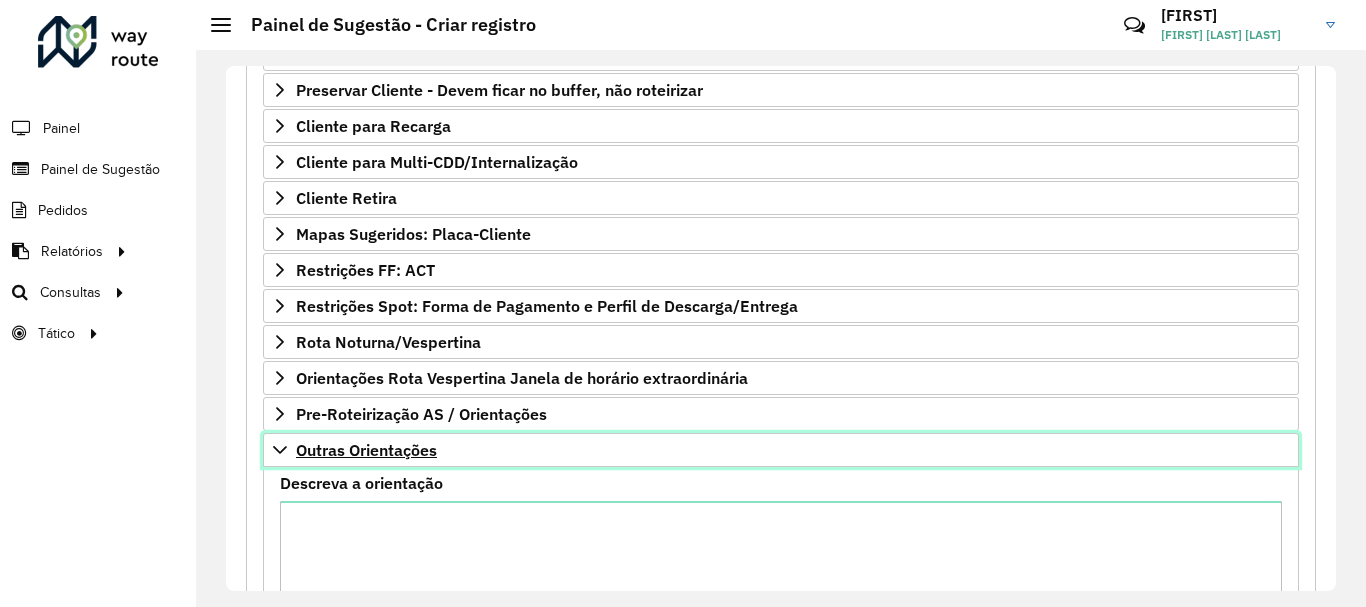 scroll, scrollTop: 574, scrollLeft: 0, axis: vertical 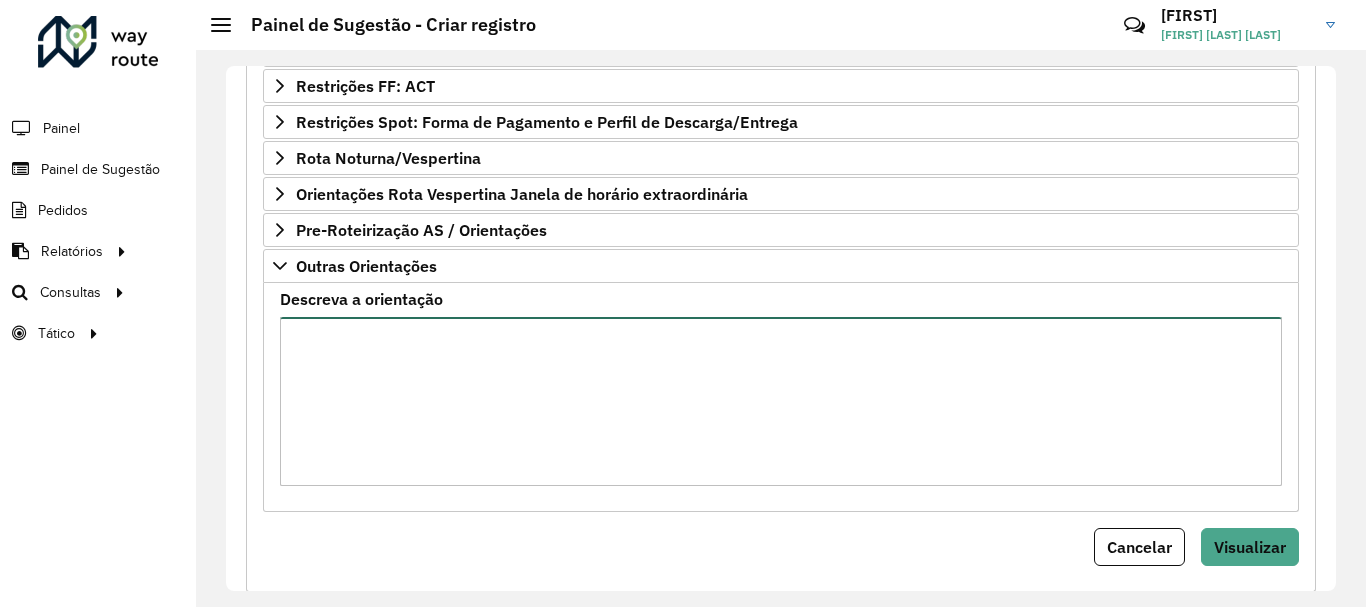 click on "Descreva a orientação" at bounding box center [781, 401] 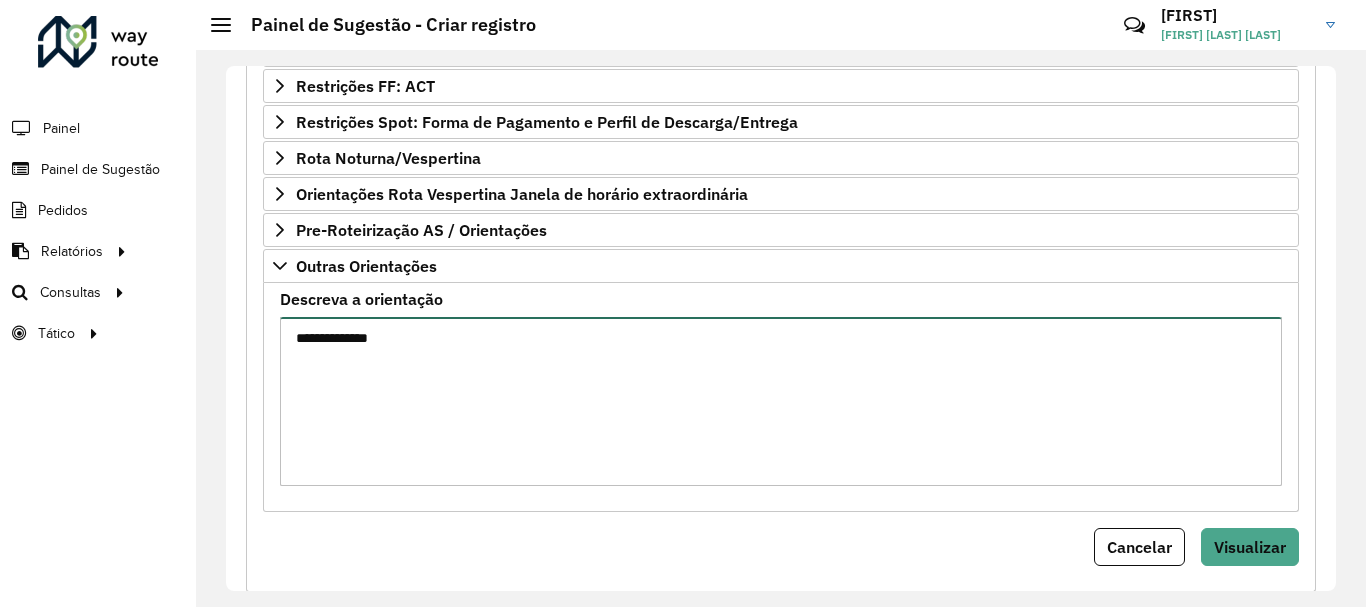 type on "**********" 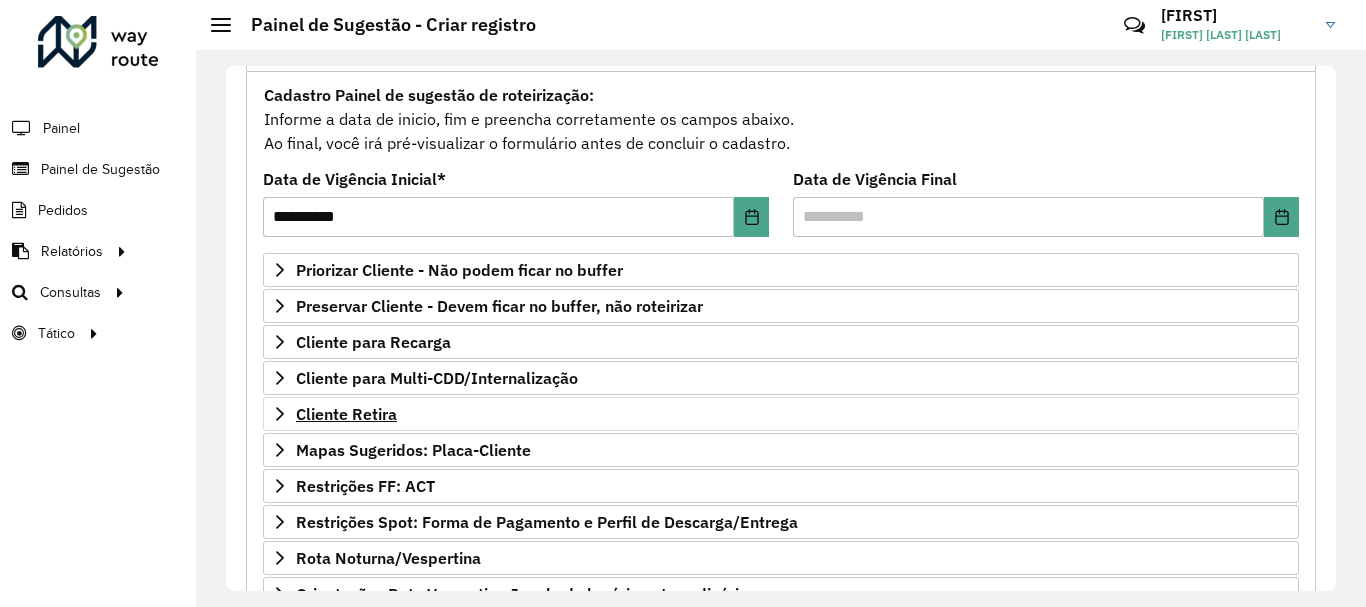 scroll, scrollTop: 274, scrollLeft: 0, axis: vertical 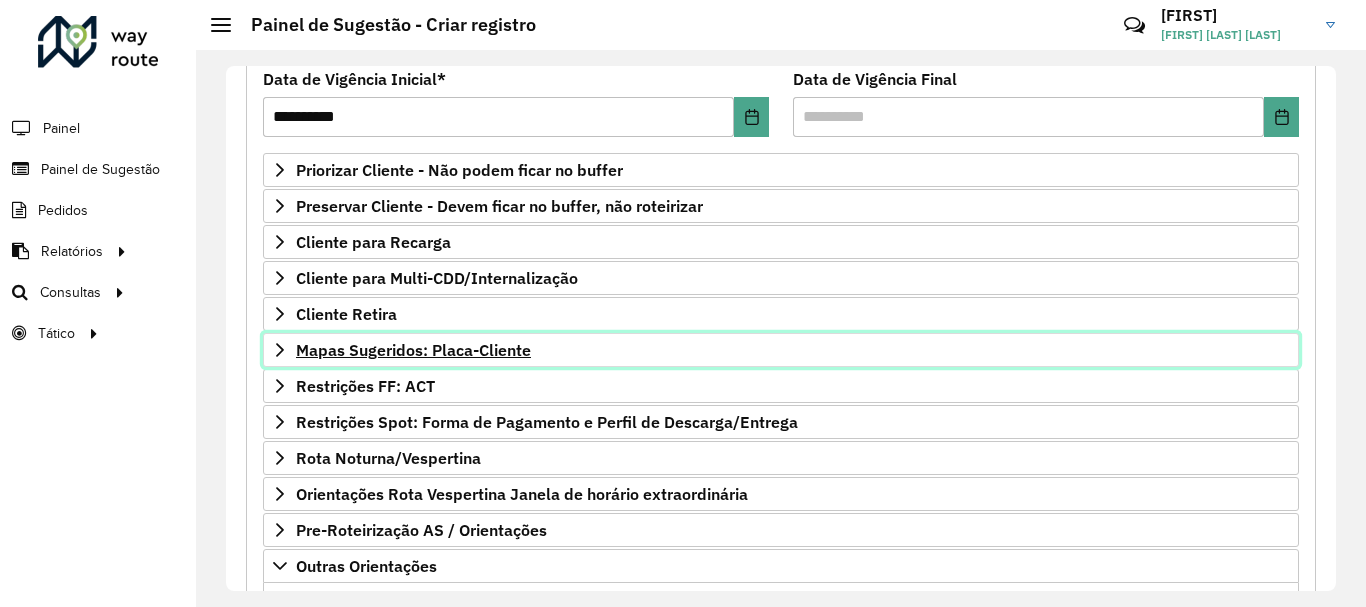 click 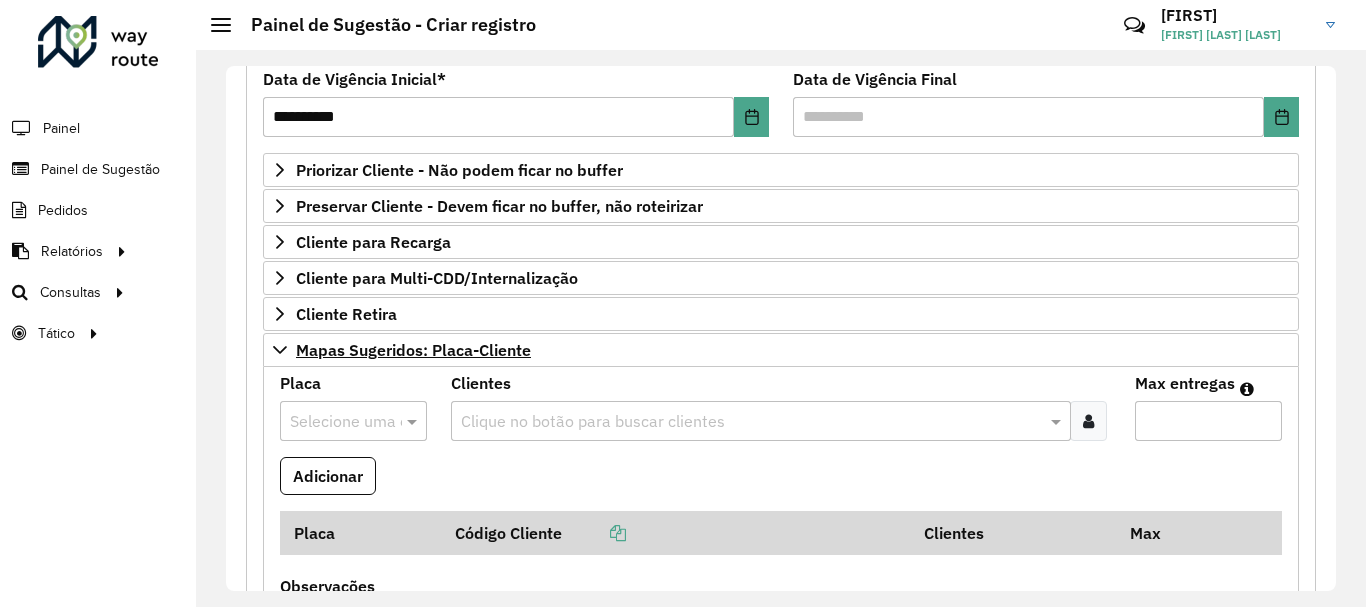 click at bounding box center (333, 422) 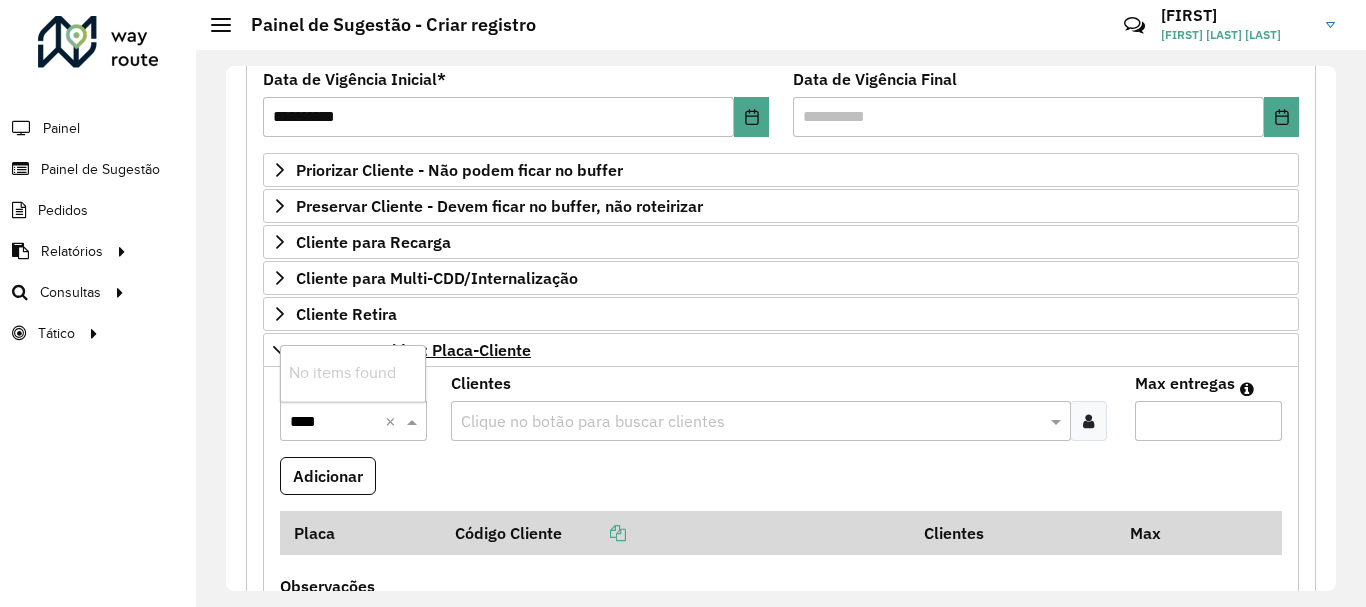 type on "***" 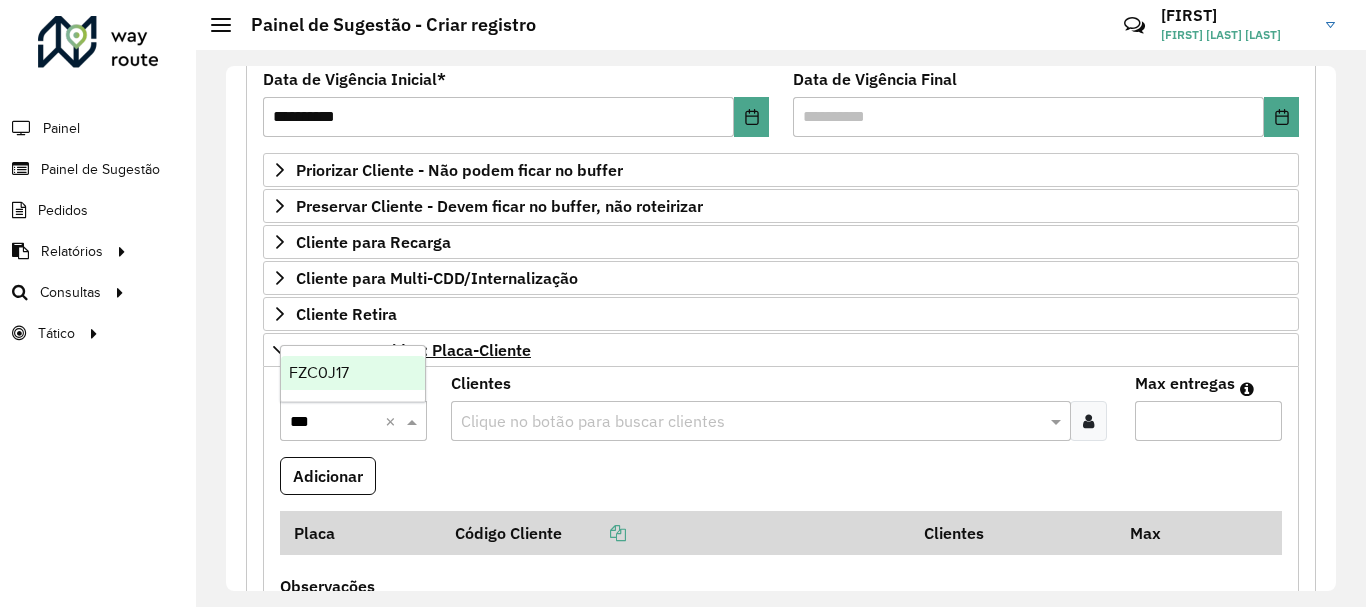 click on "FZC0J17" at bounding box center [319, 372] 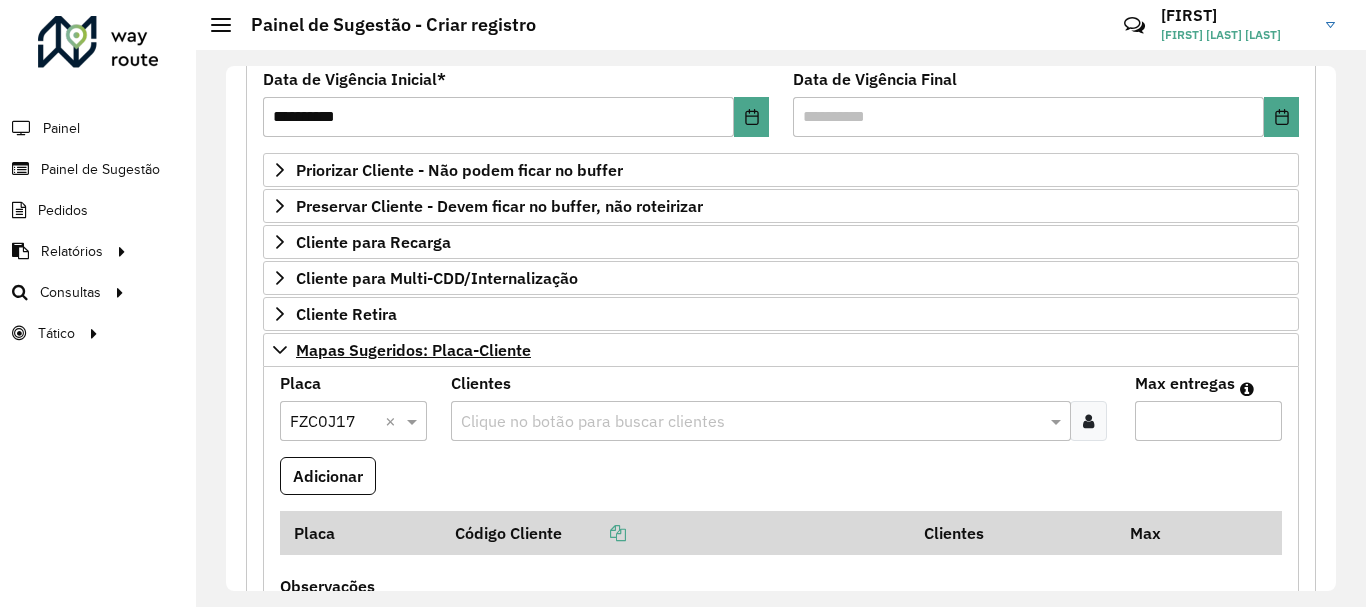 click at bounding box center [1088, 421] 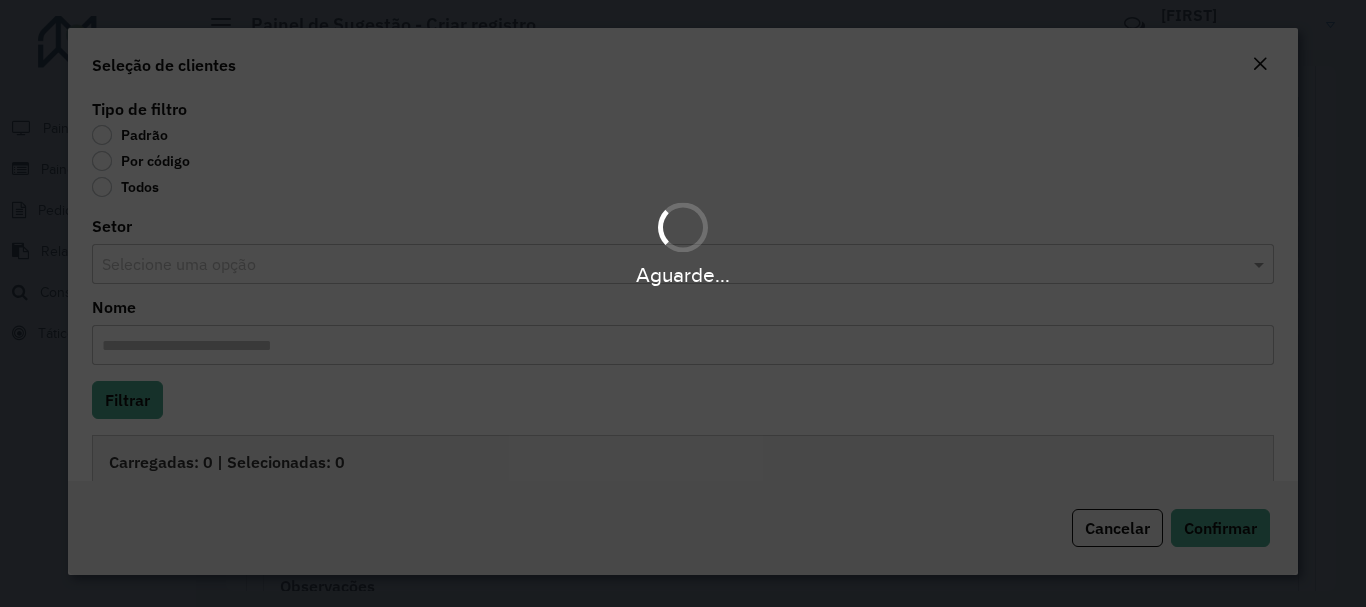 click on "Aguarde..." at bounding box center (683, 303) 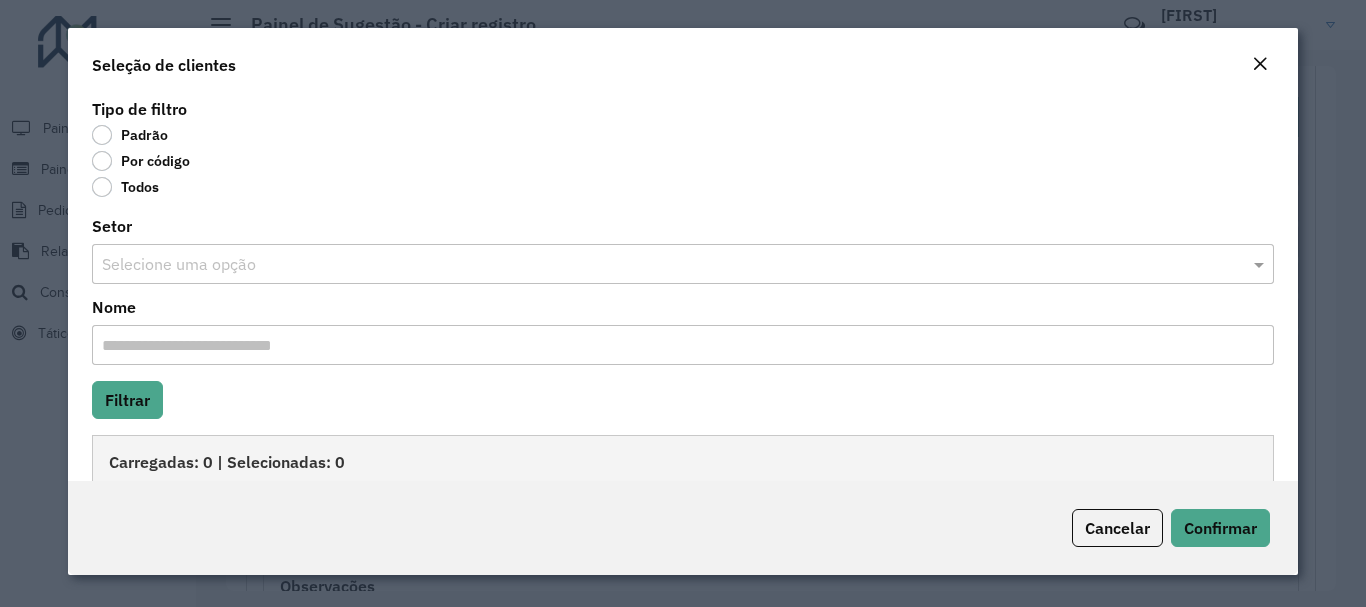 click on "Por código" 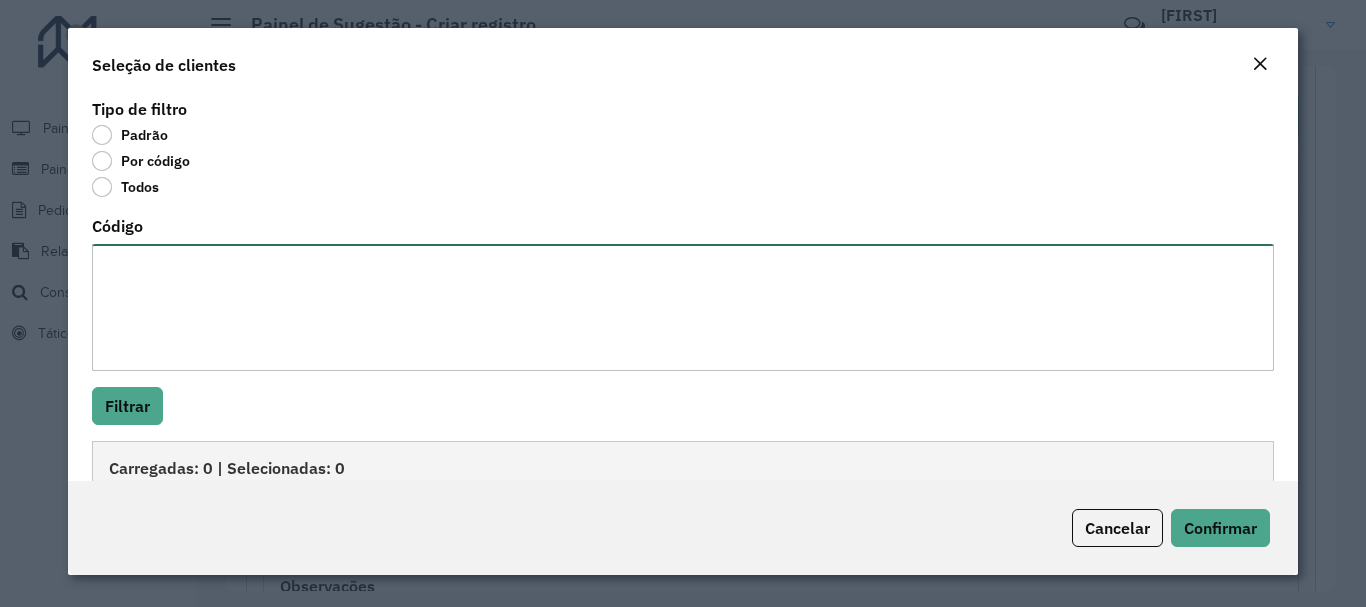 click on "Código" at bounding box center [682, 307] 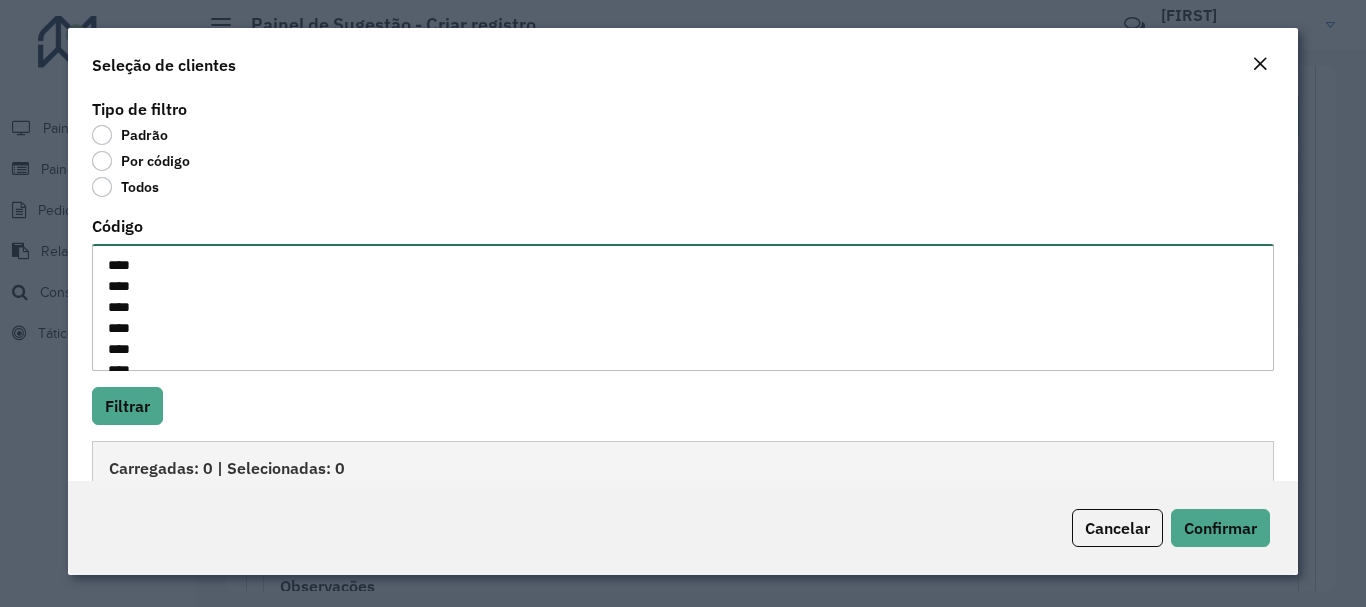 scroll, scrollTop: 134, scrollLeft: 0, axis: vertical 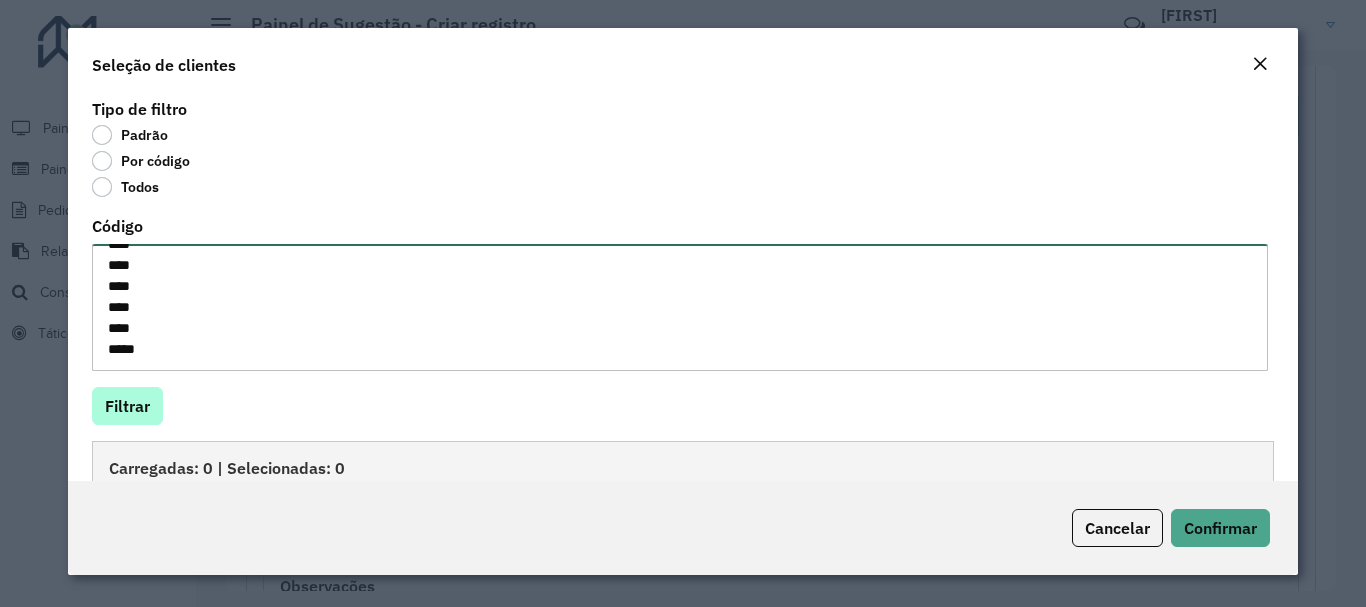 type on "****
****
****
****
****
****
****
****
****
****
****" 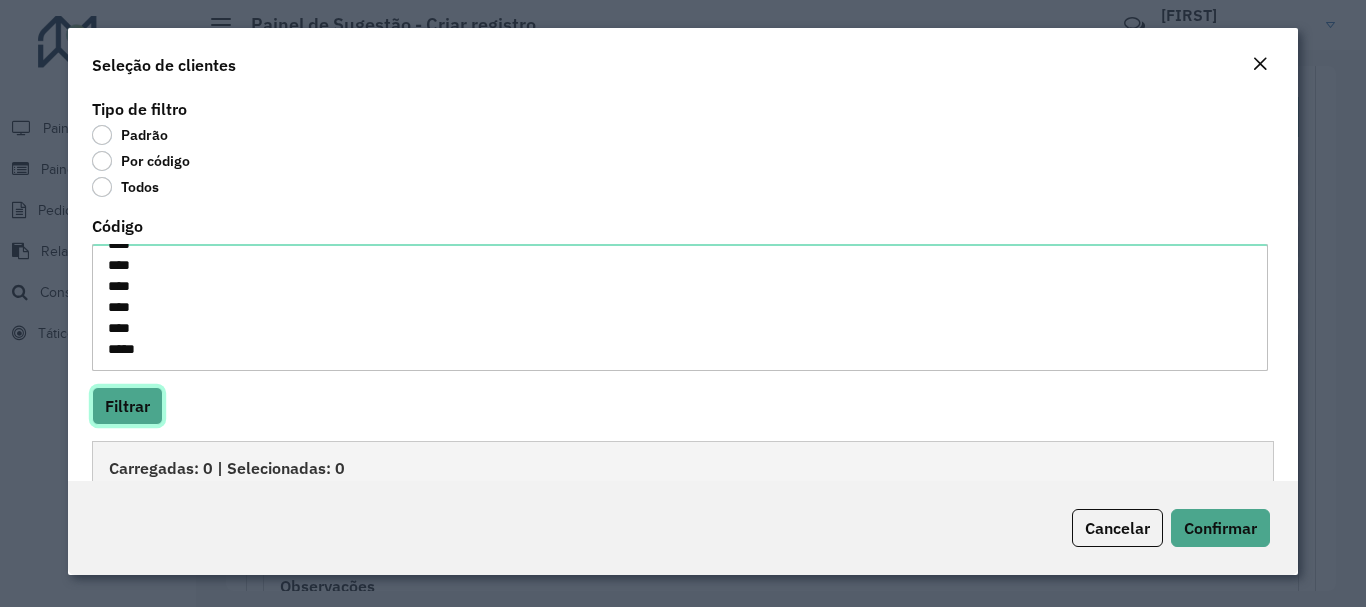 click on "Filtrar" 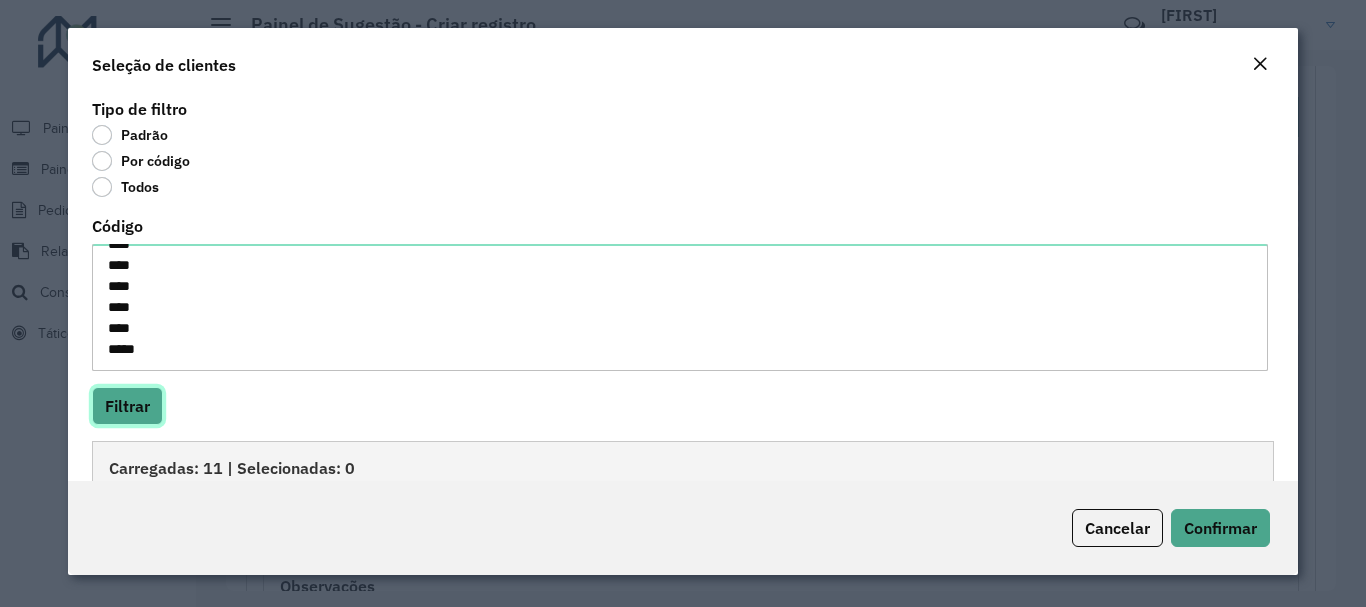 scroll, scrollTop: 100, scrollLeft: 0, axis: vertical 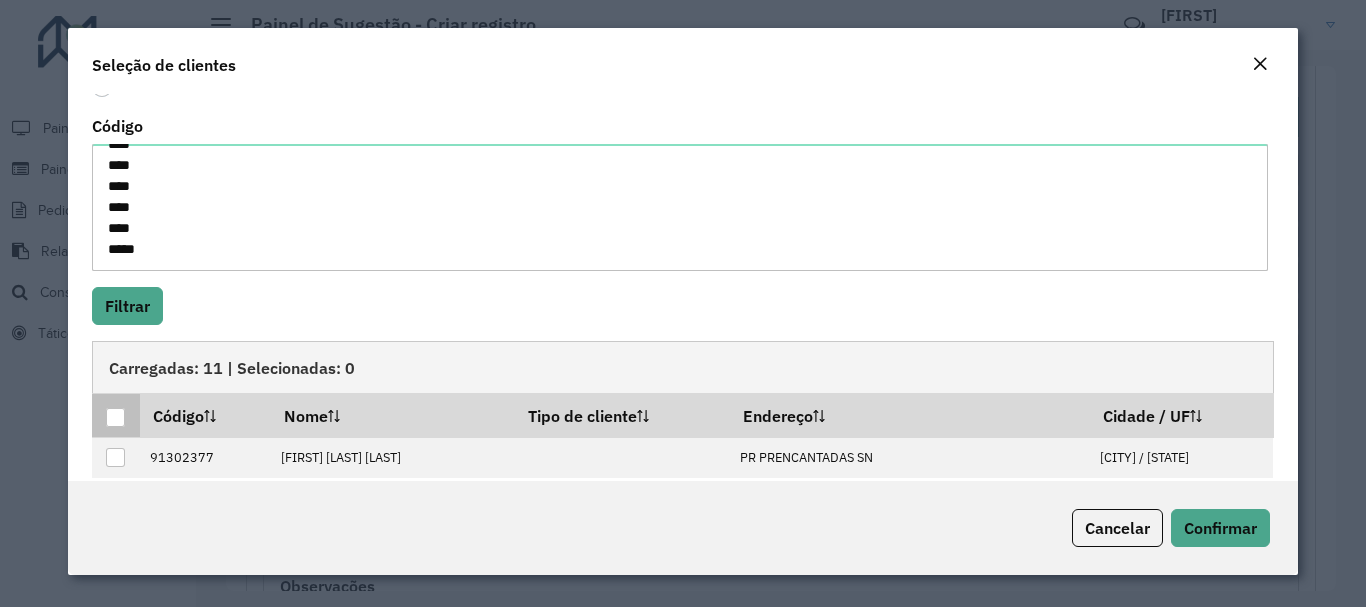 click at bounding box center [115, 417] 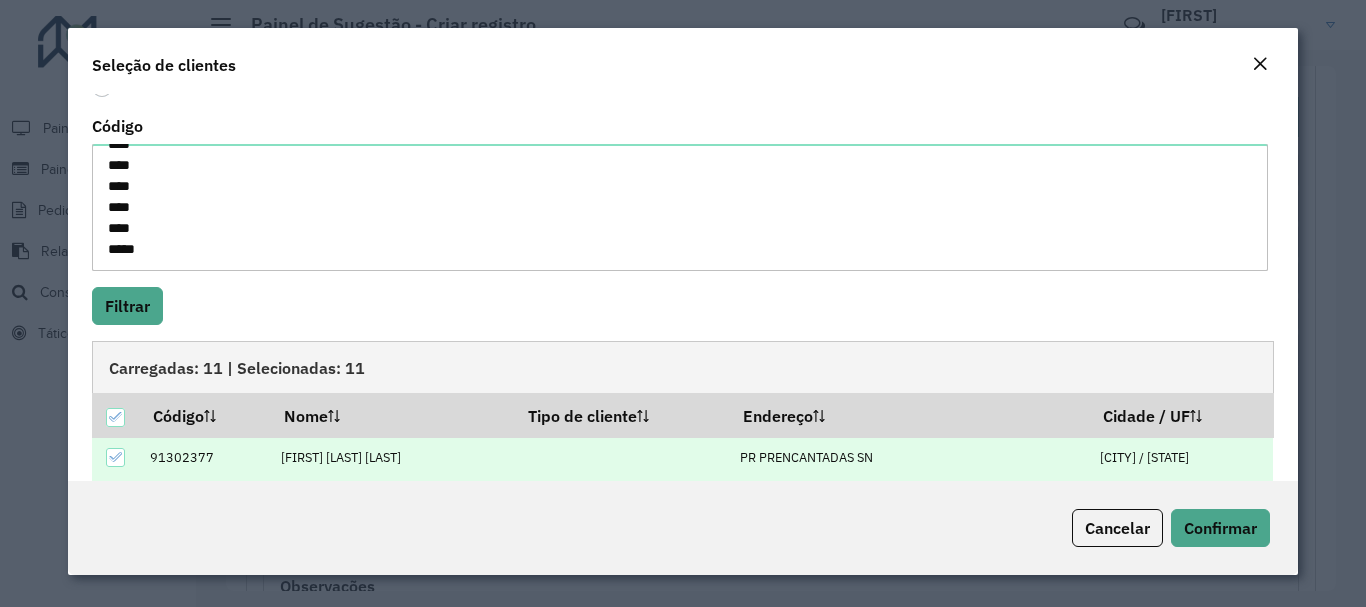 scroll, scrollTop: 200, scrollLeft: 0, axis: vertical 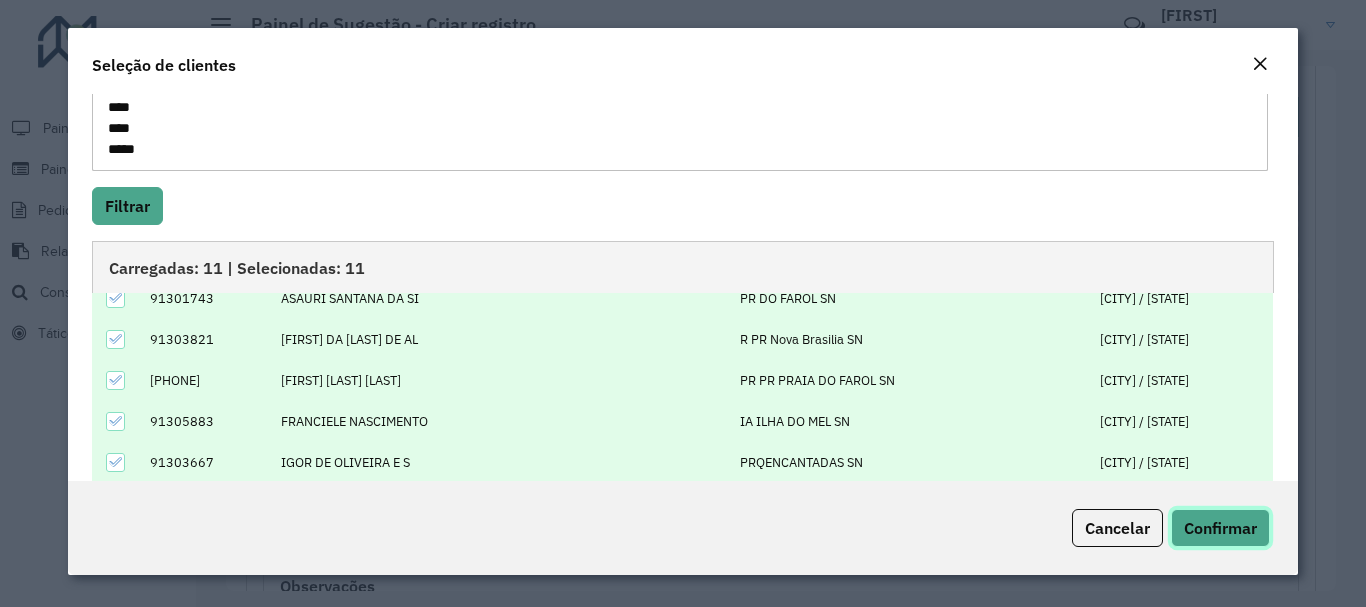 click on "Confirmar" 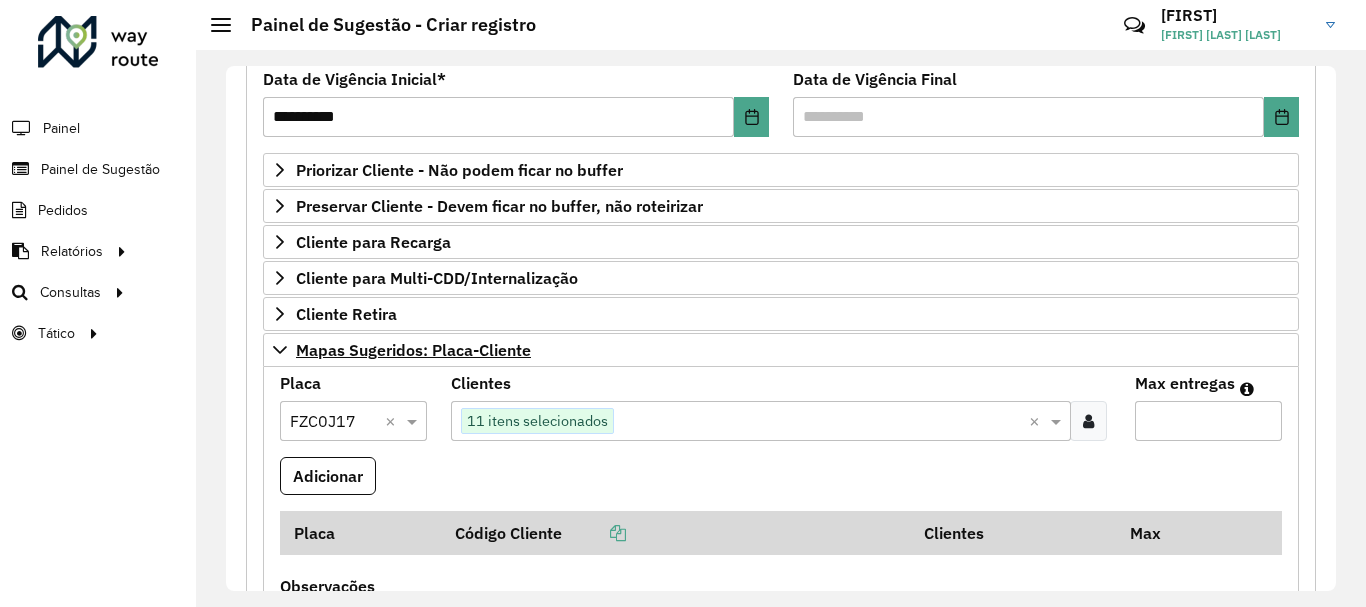 click on "Max entregas" at bounding box center (1208, 421) 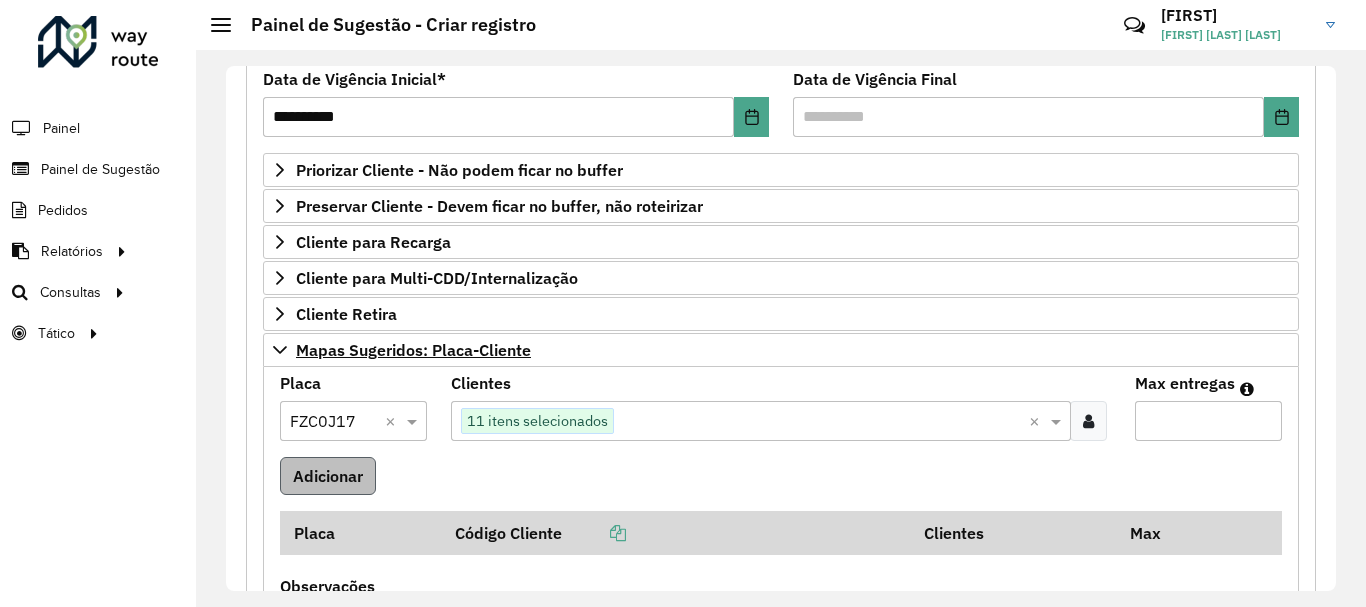 type on "**" 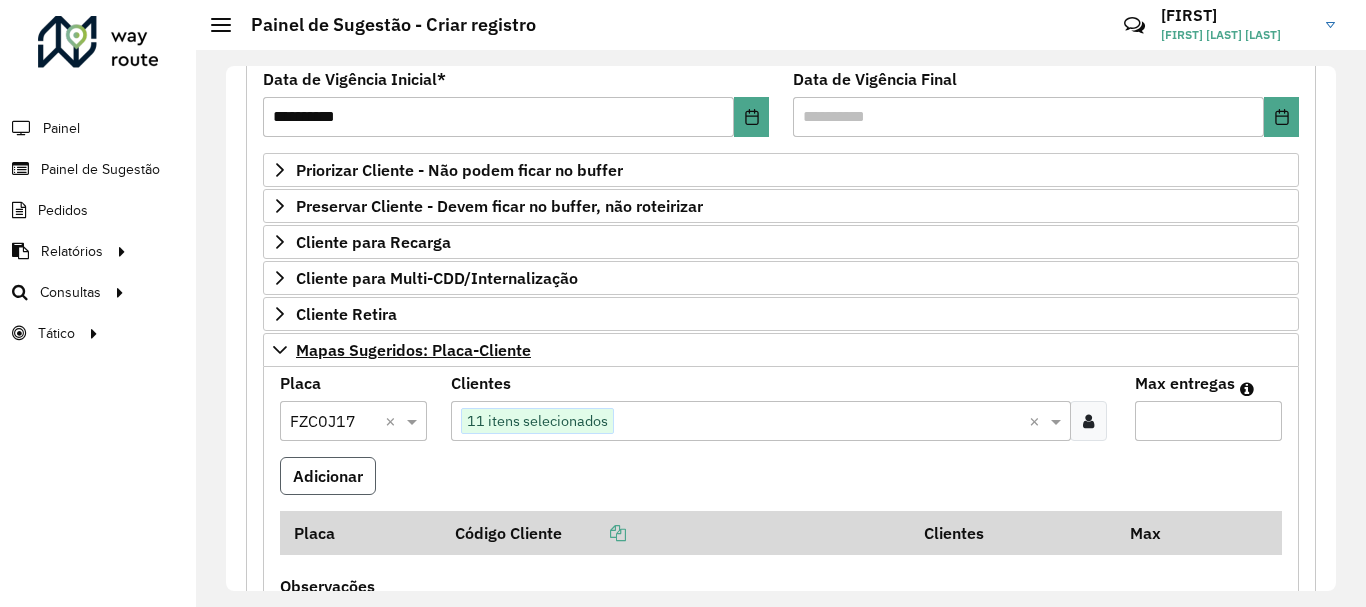 click on "Adicionar" at bounding box center (328, 476) 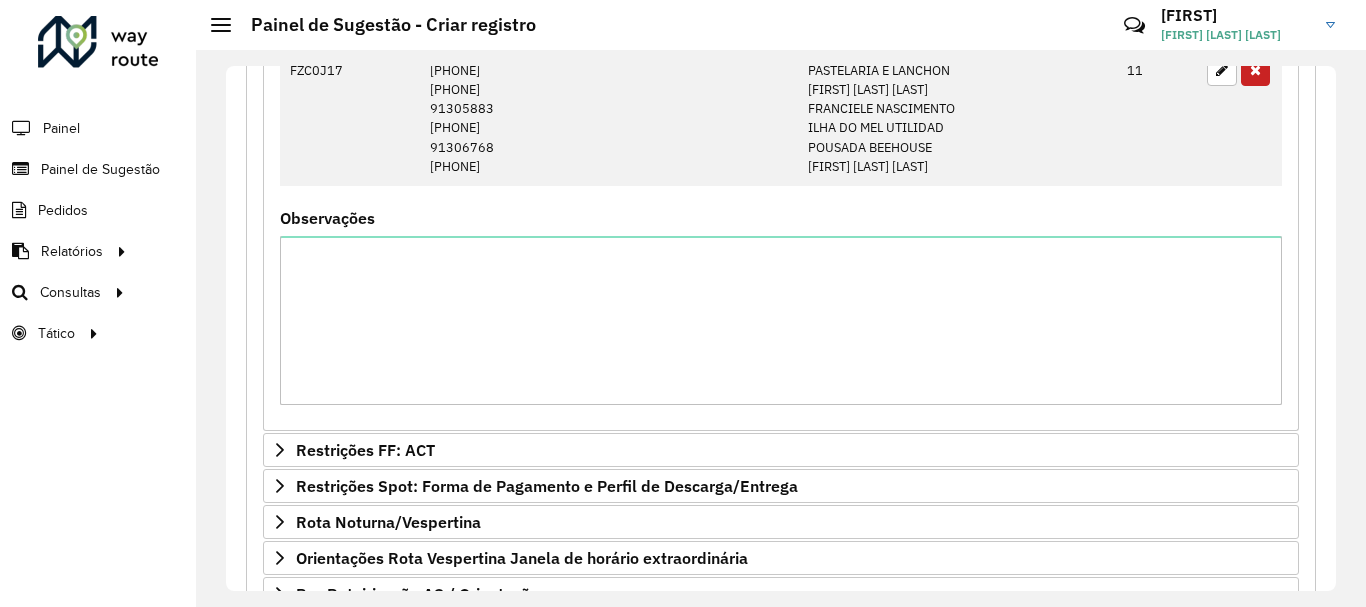 scroll, scrollTop: 1283, scrollLeft: 0, axis: vertical 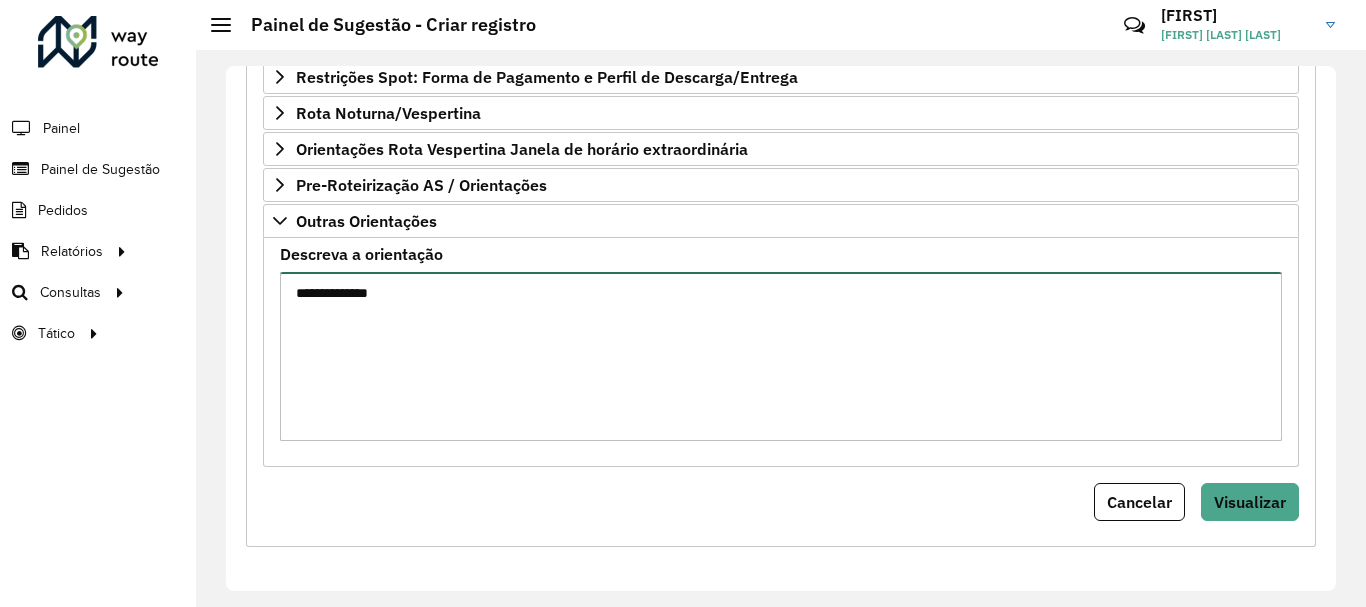 click on "**********" at bounding box center [781, 356] 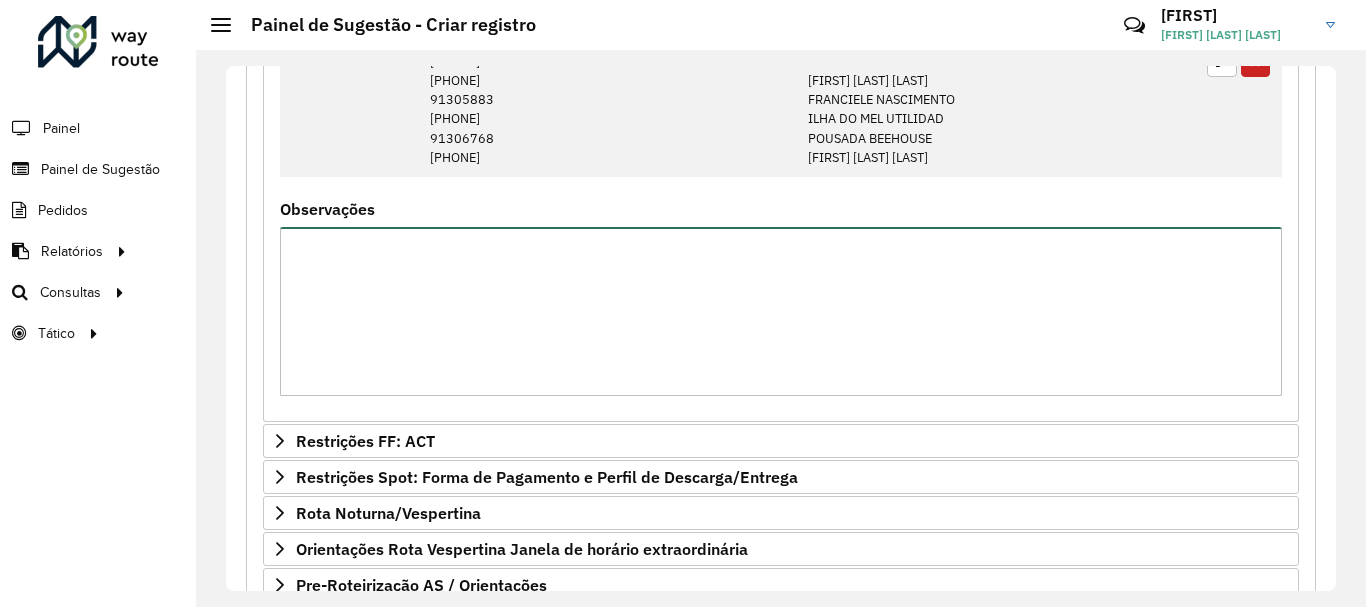 click on "Observações" at bounding box center [781, 311] 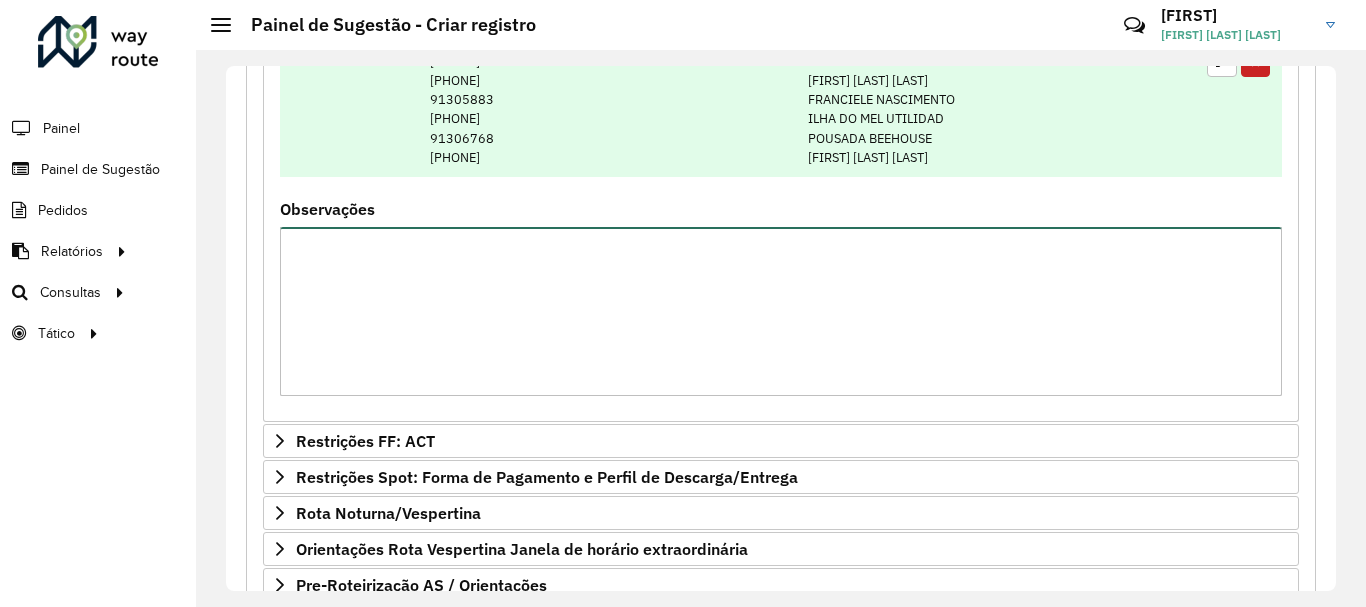 scroll, scrollTop: 683, scrollLeft: 0, axis: vertical 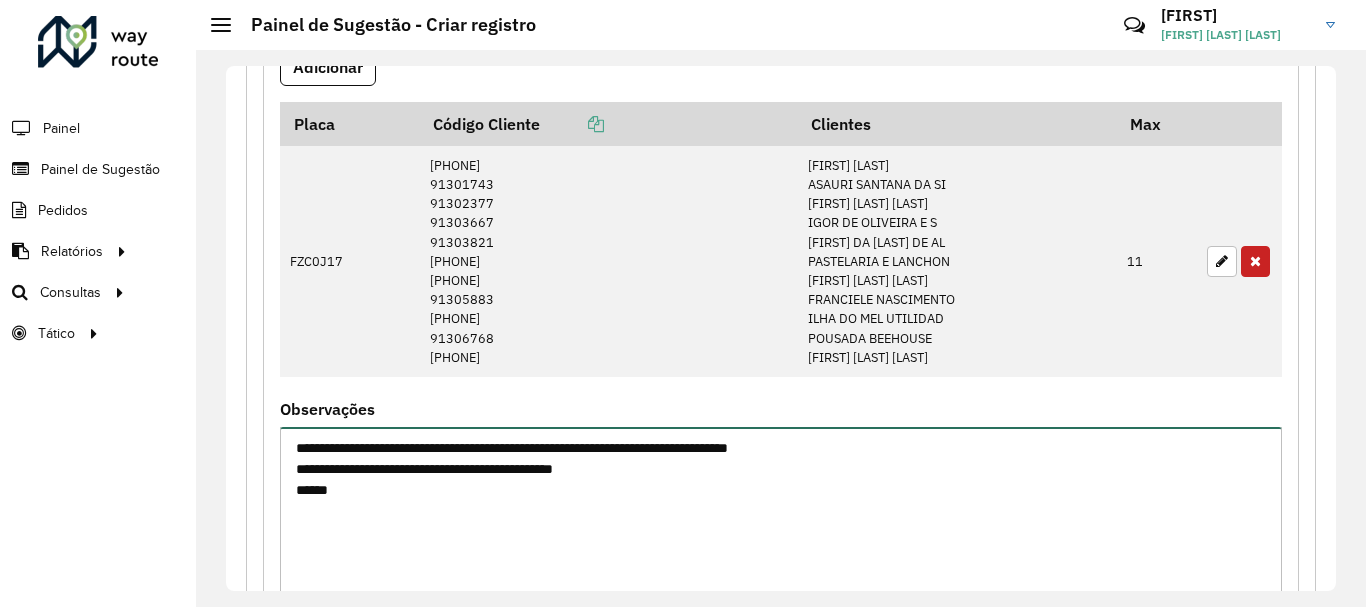 paste on "******
*****
****" 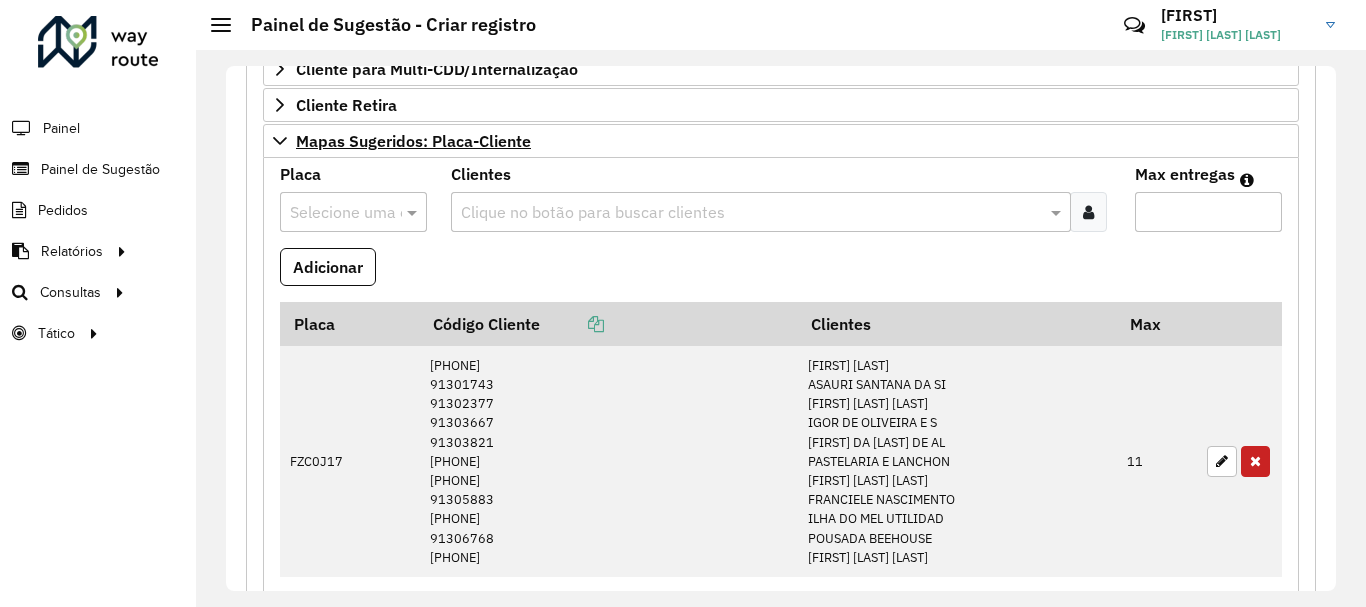 click on "[PHONE] [PHONE] [PHONE] [PHONE] [PHONE] [PHONE] [PHONE] [PHONE] [PHONE] [PHONE] [PHONE]" at bounding box center [608, 461] 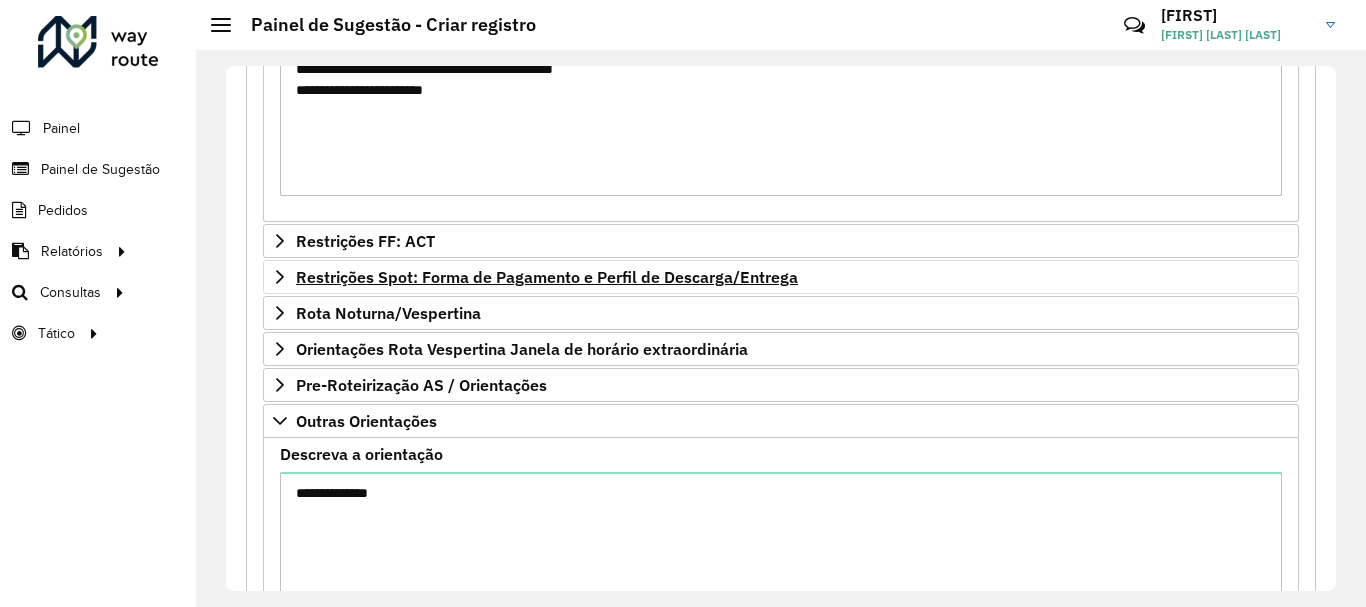 scroll, scrollTop: 883, scrollLeft: 0, axis: vertical 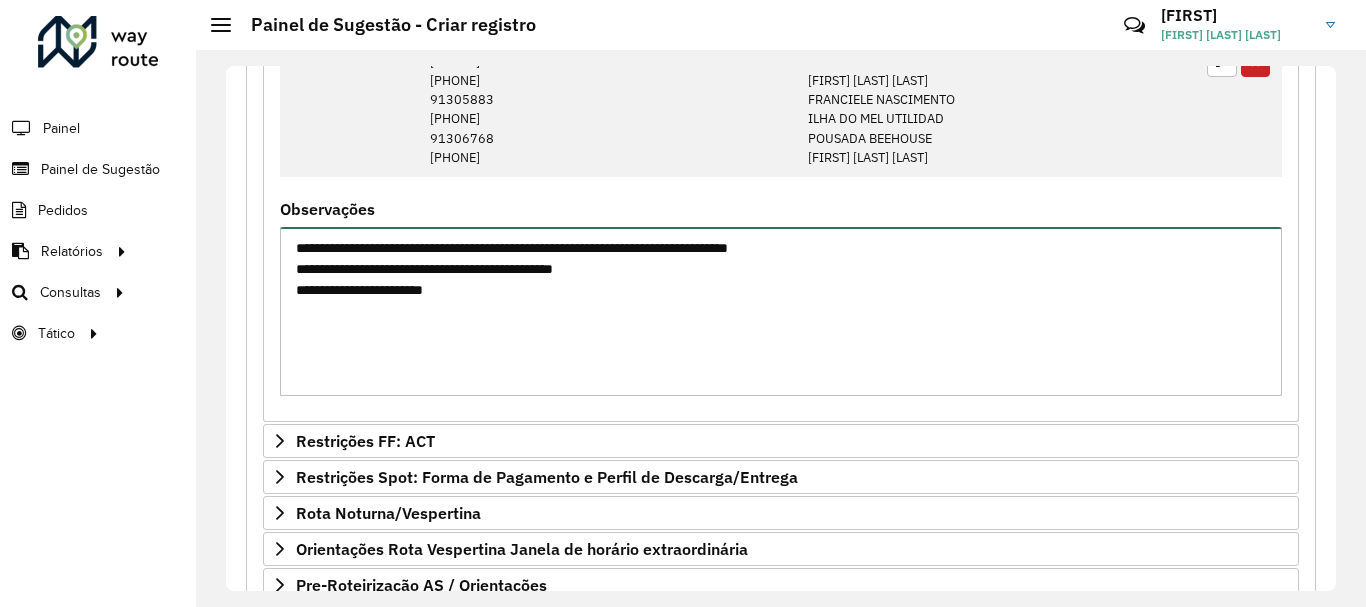 click on "**********" at bounding box center (781, 311) 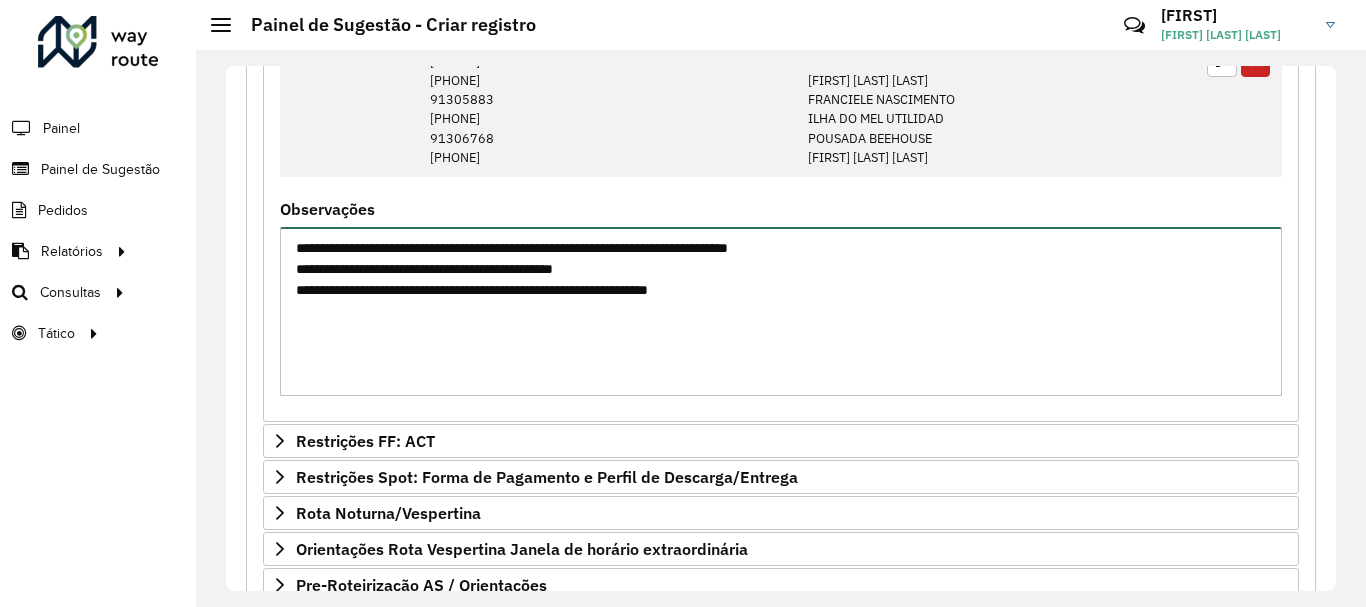 type on "**********" 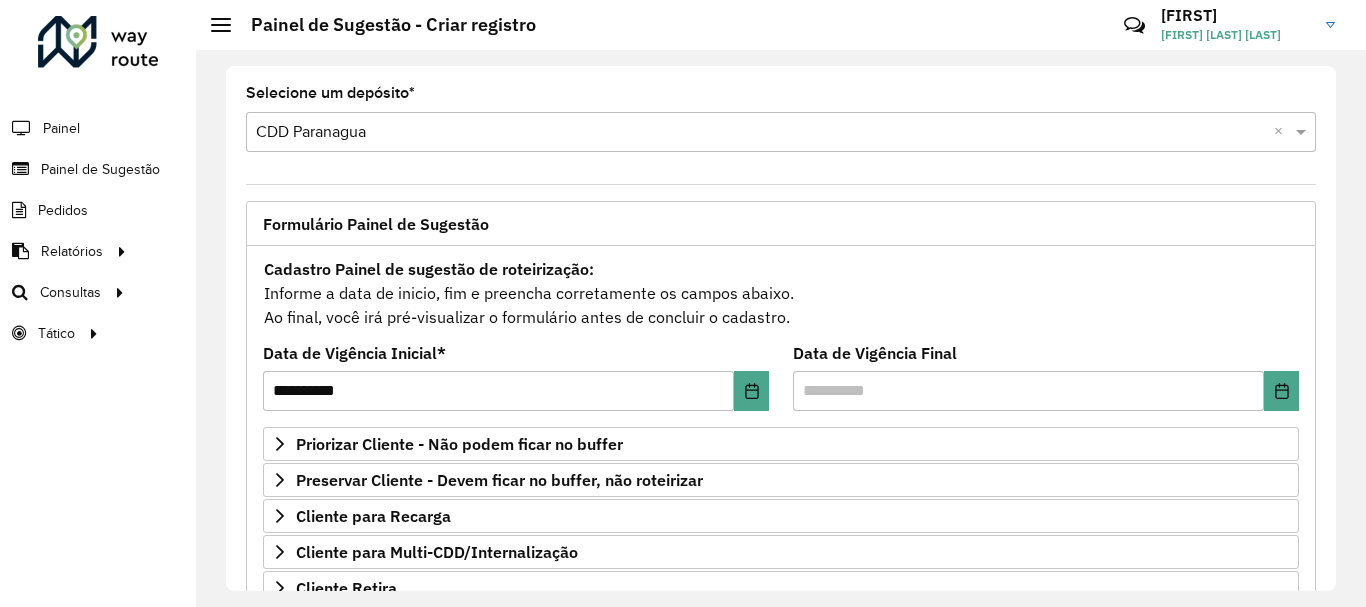 scroll, scrollTop: 200, scrollLeft: 0, axis: vertical 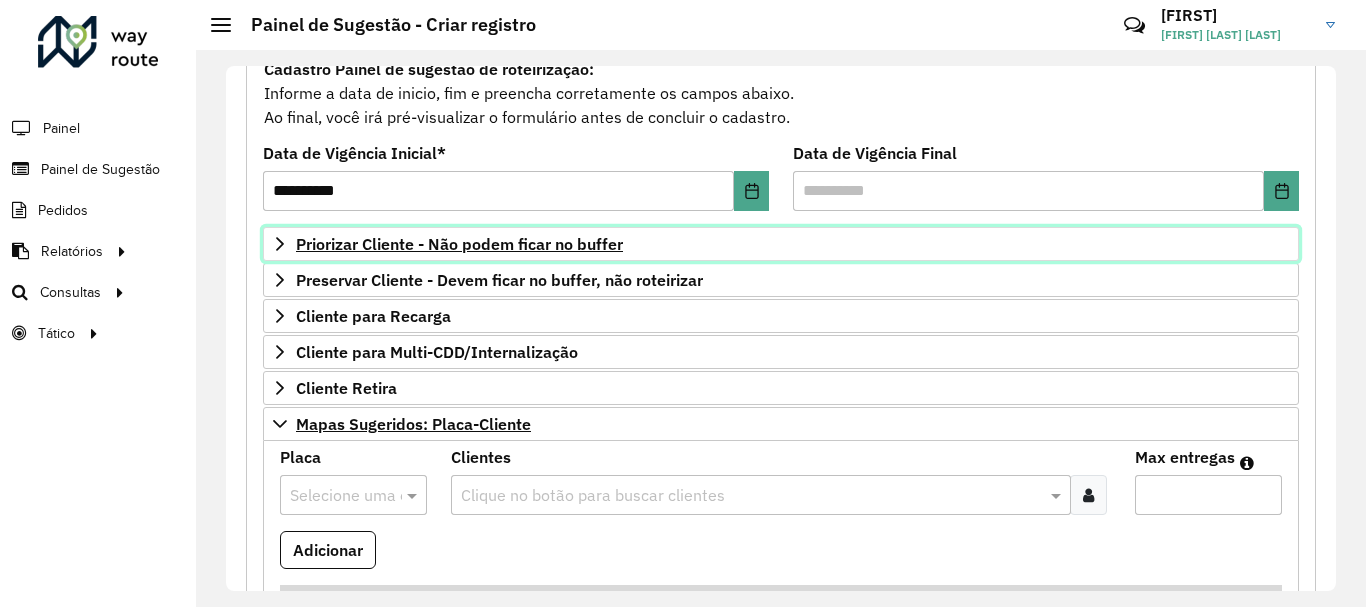click on "Priorizar Cliente - Não podem ficar no buffer" at bounding box center [459, 244] 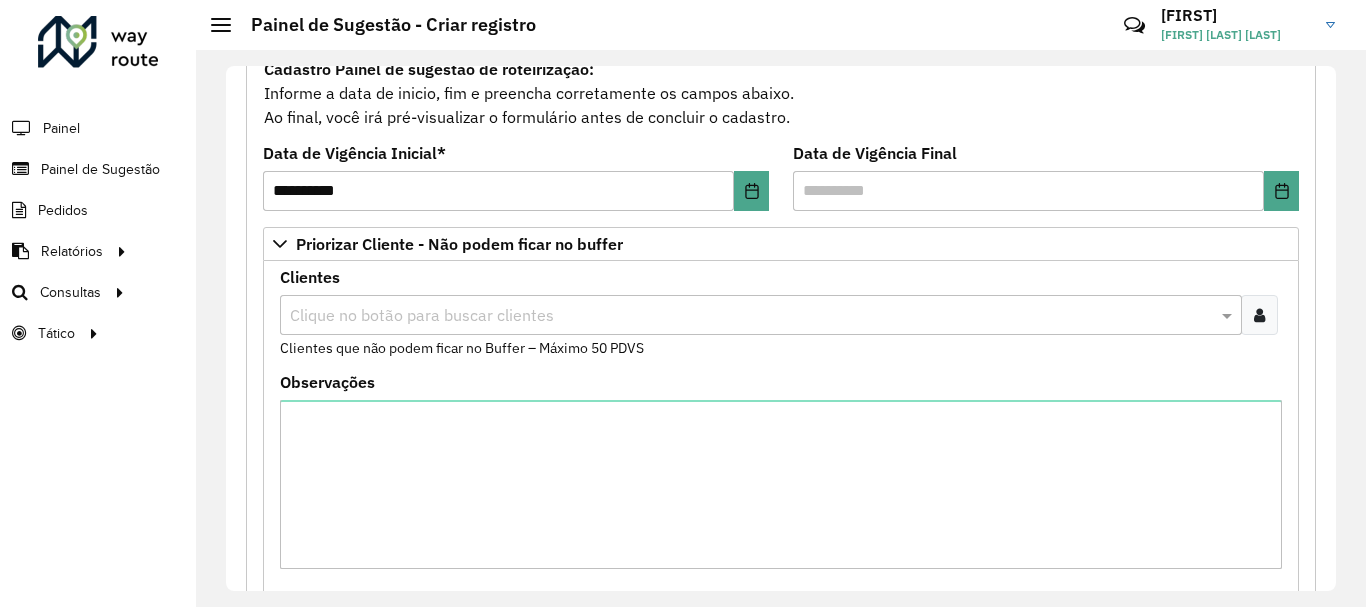 click at bounding box center (1259, 315) 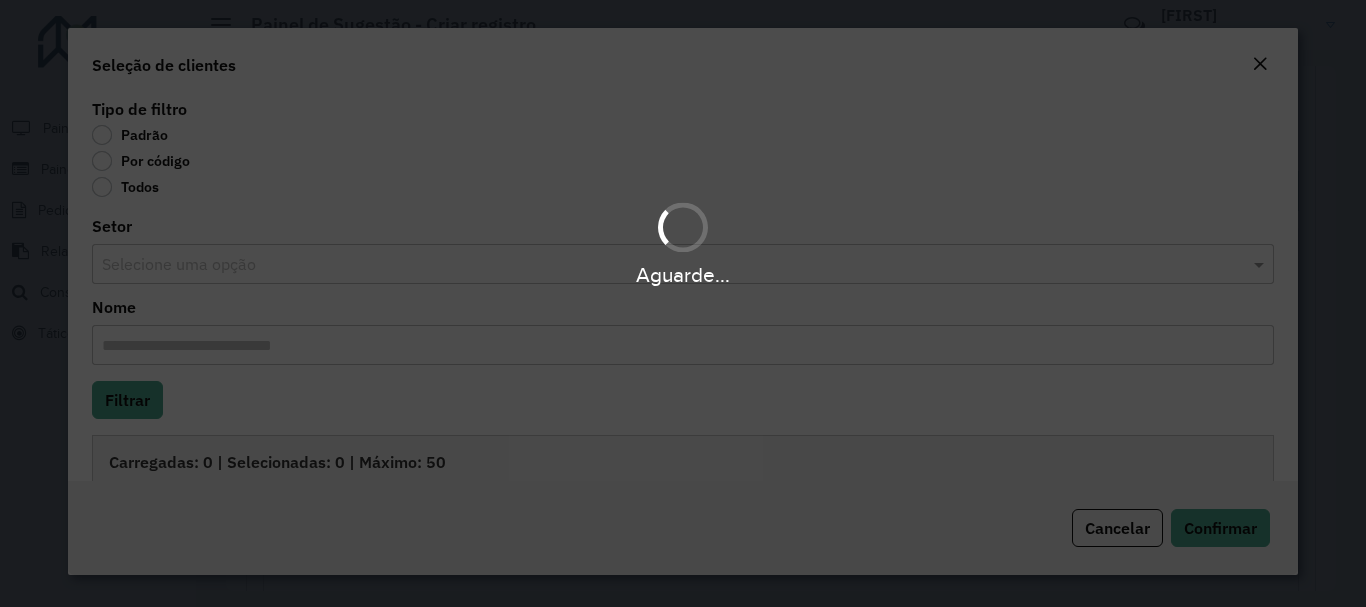 click on "Aguarde..." at bounding box center (683, 303) 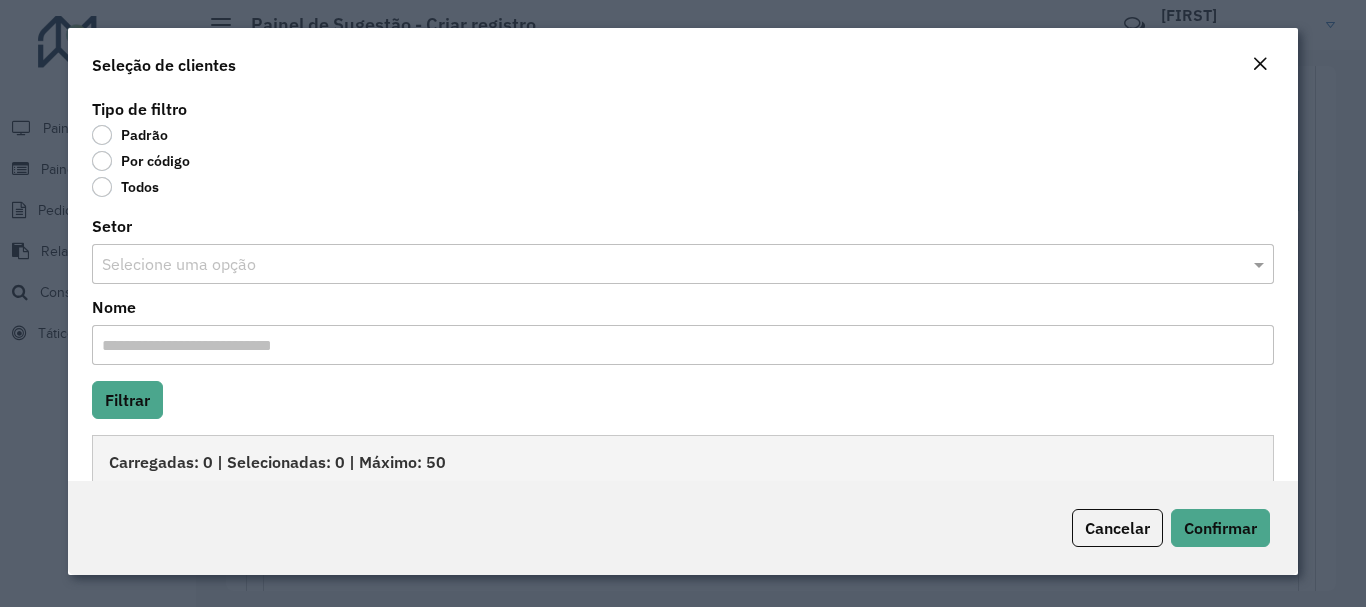 click on "Por código" 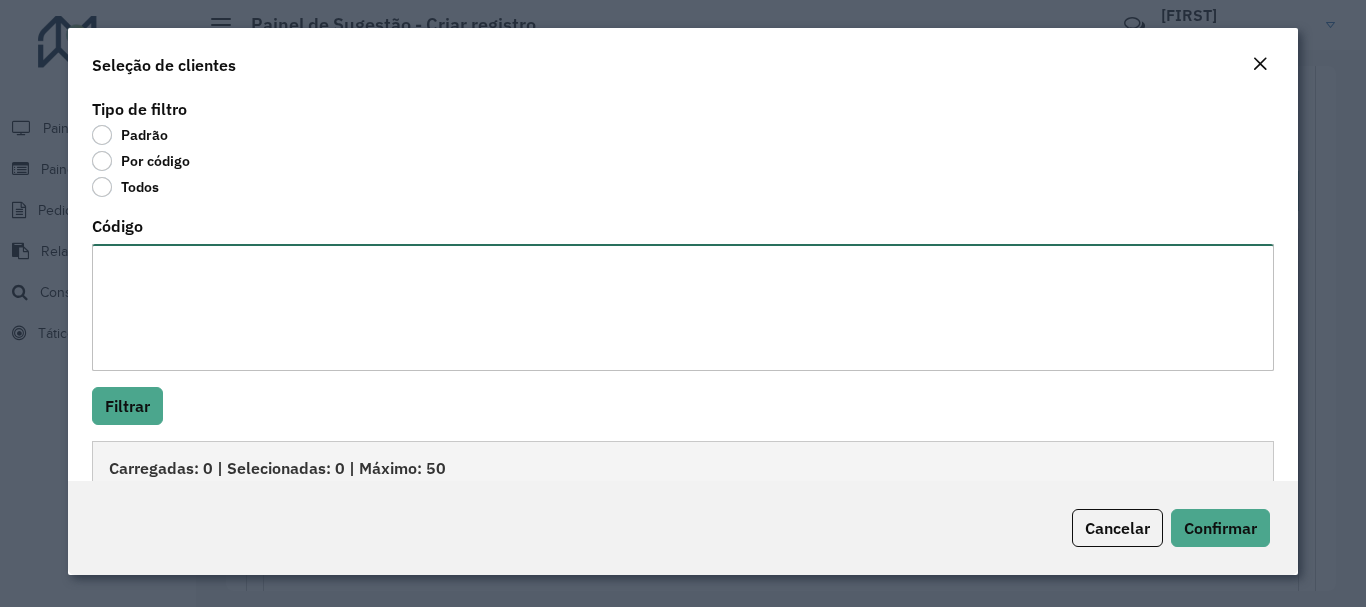click on "Código" at bounding box center (682, 307) 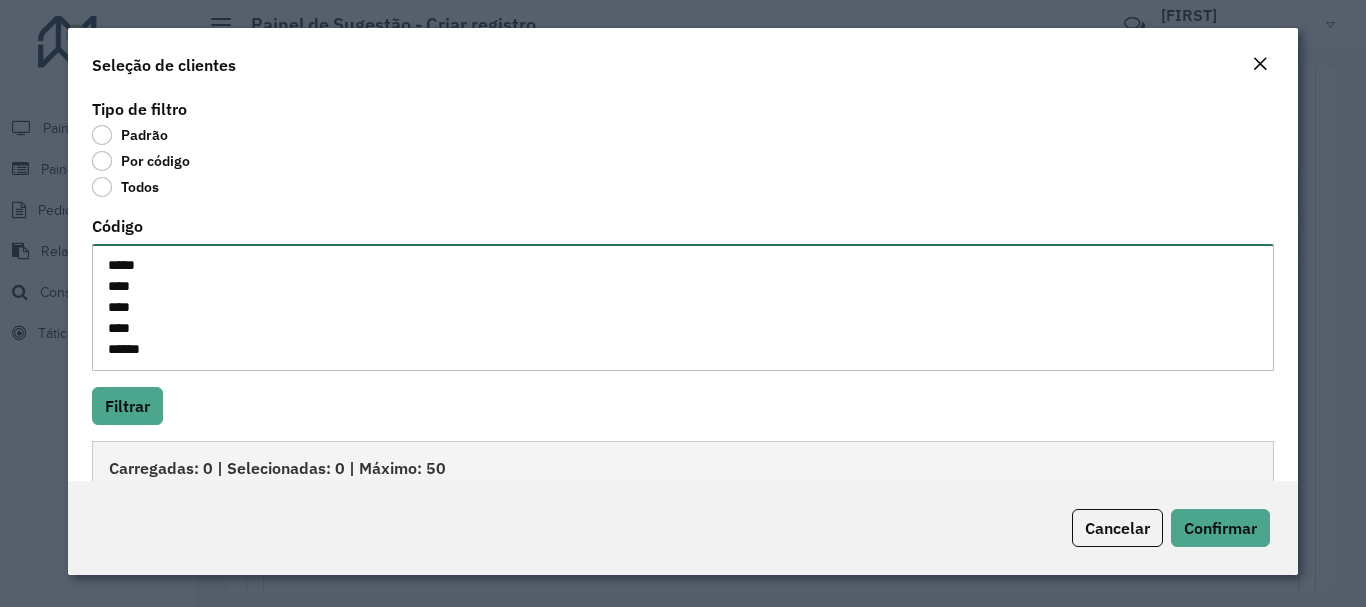scroll, scrollTop: 8, scrollLeft: 0, axis: vertical 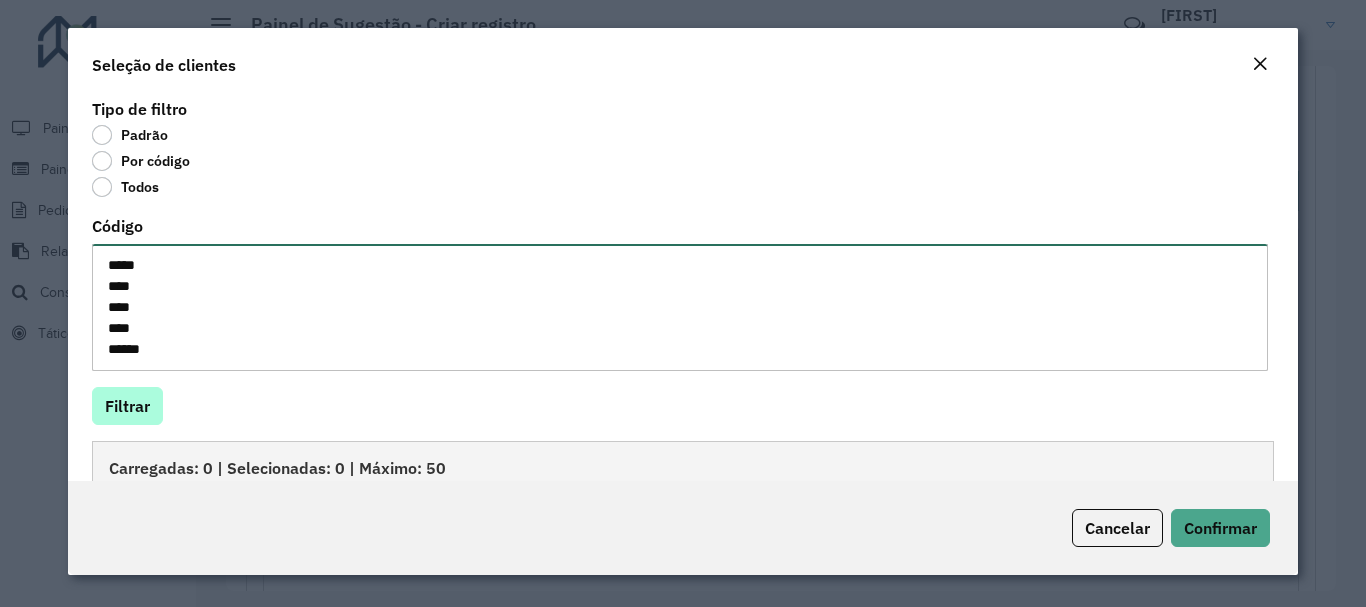 type on "*****
****
****
****
*****" 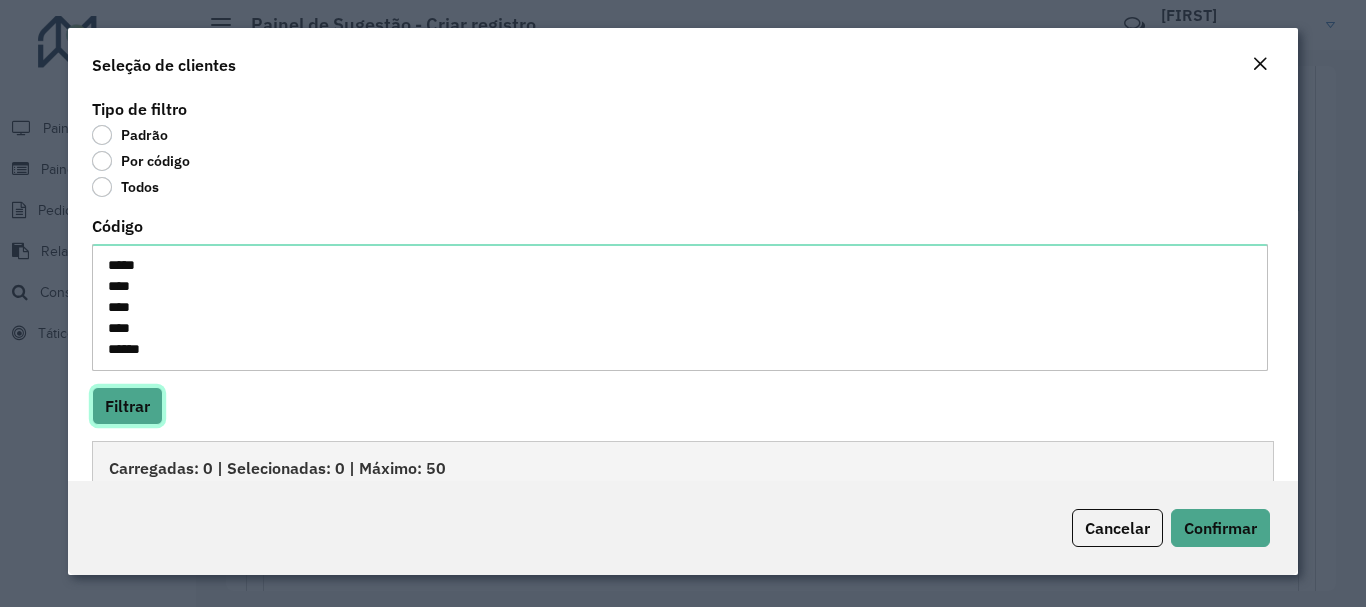 click on "Filtrar" 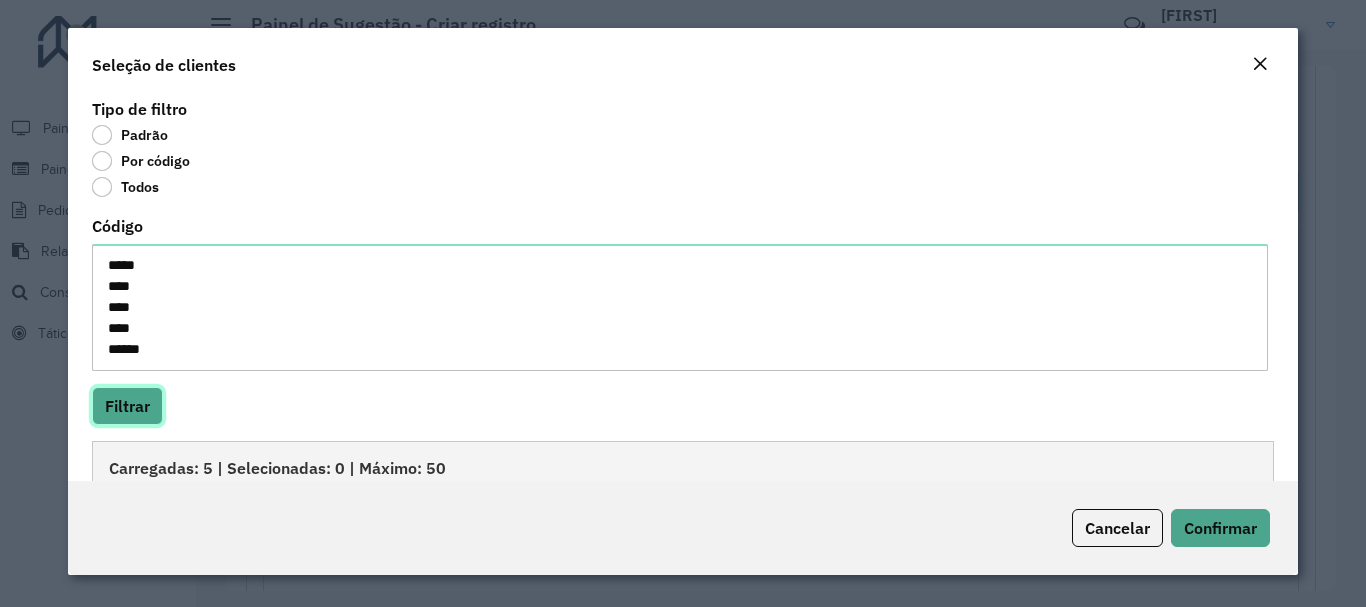scroll, scrollTop: 21, scrollLeft: 0, axis: vertical 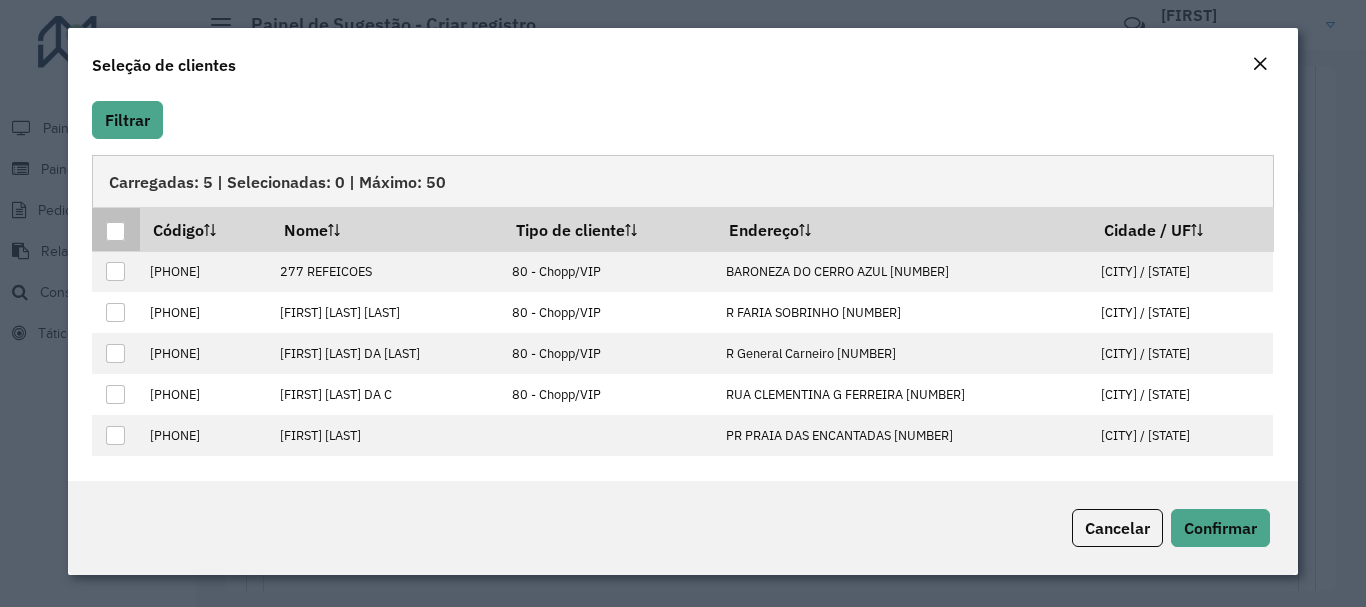 click at bounding box center (115, 231) 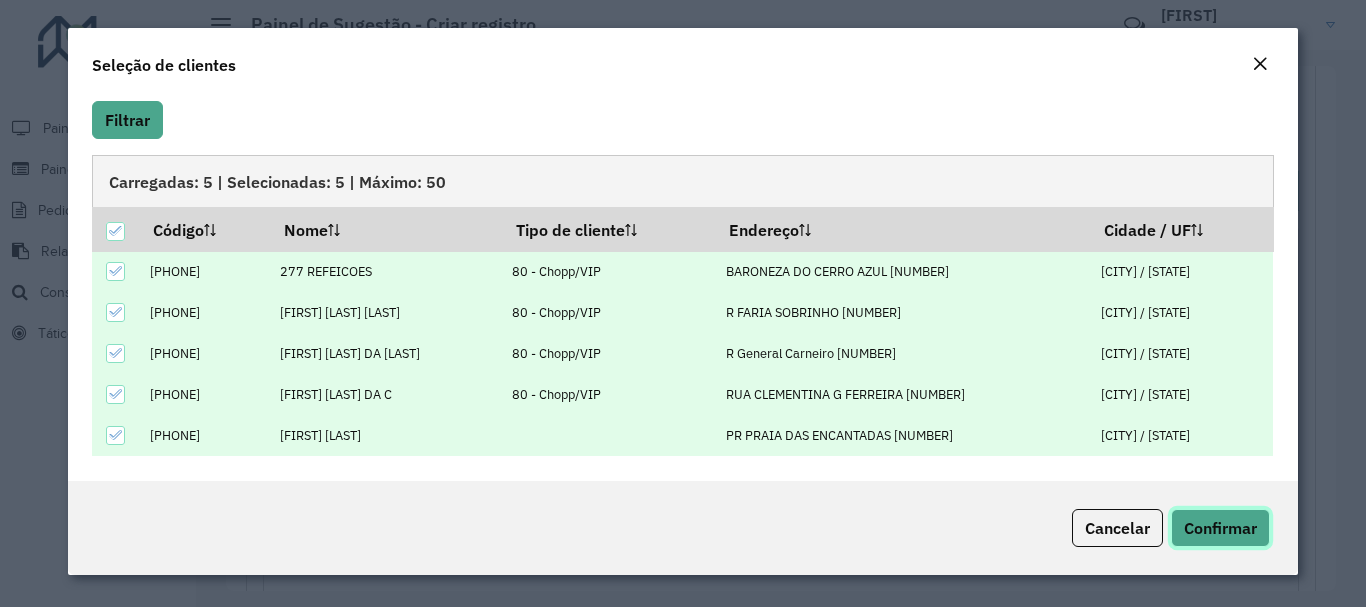 click on "Confirmar" 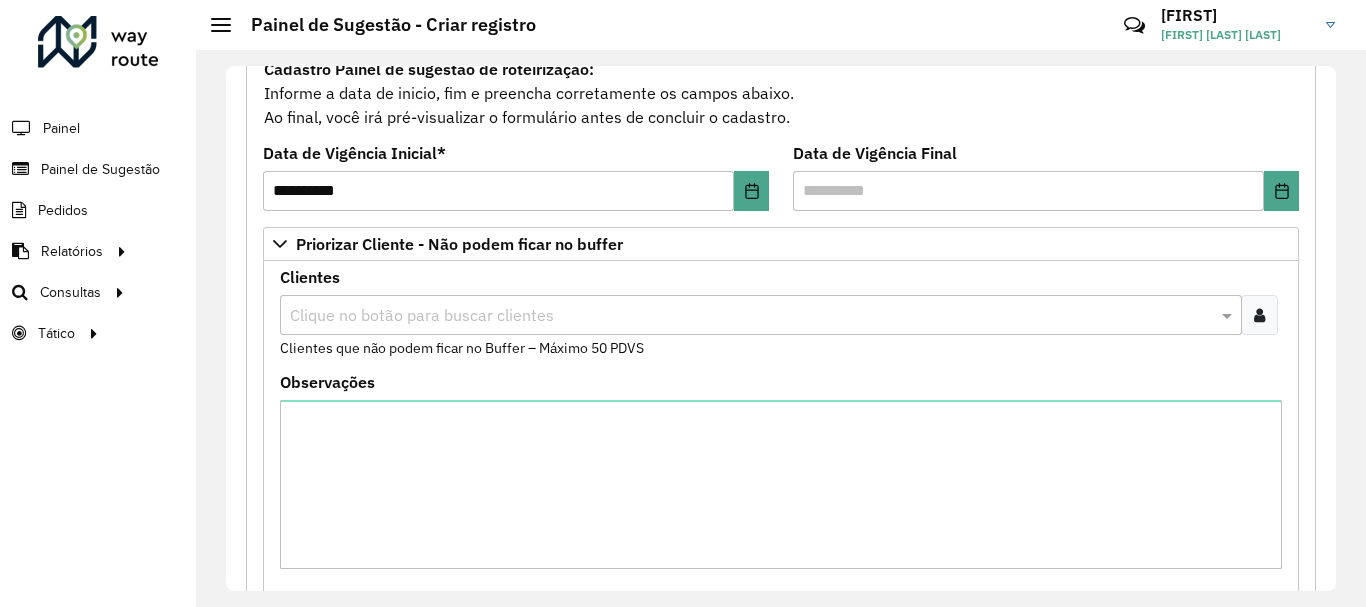 click at bounding box center (1259, 315) 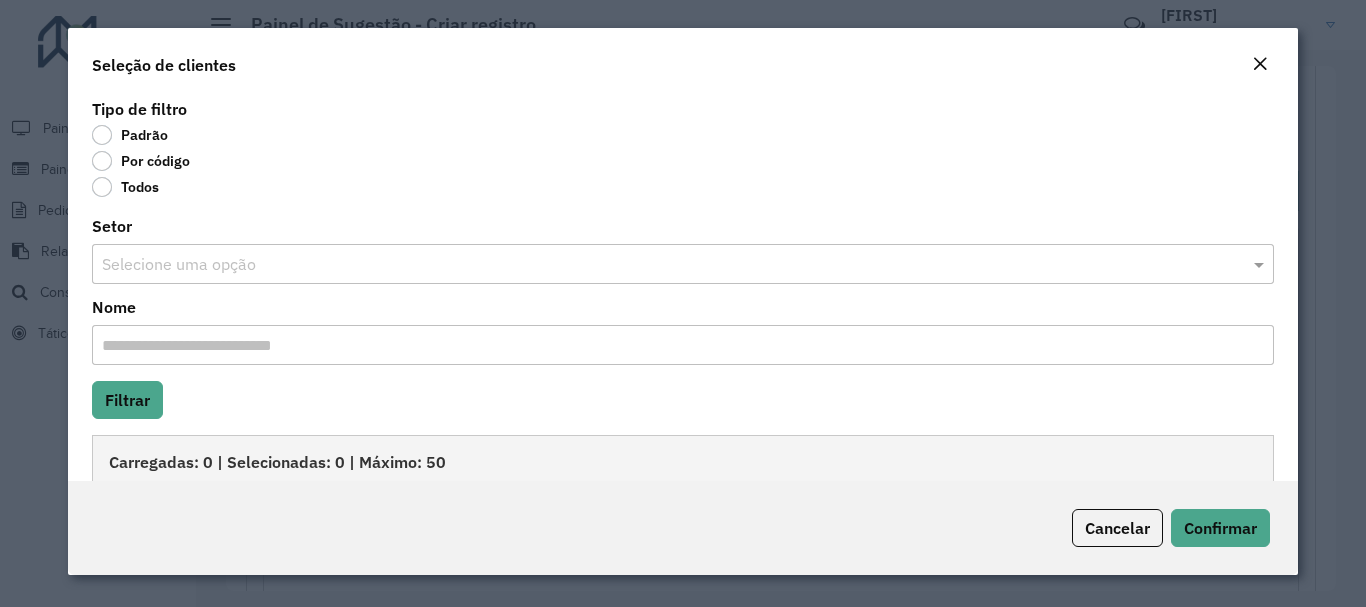 click on "Por código" 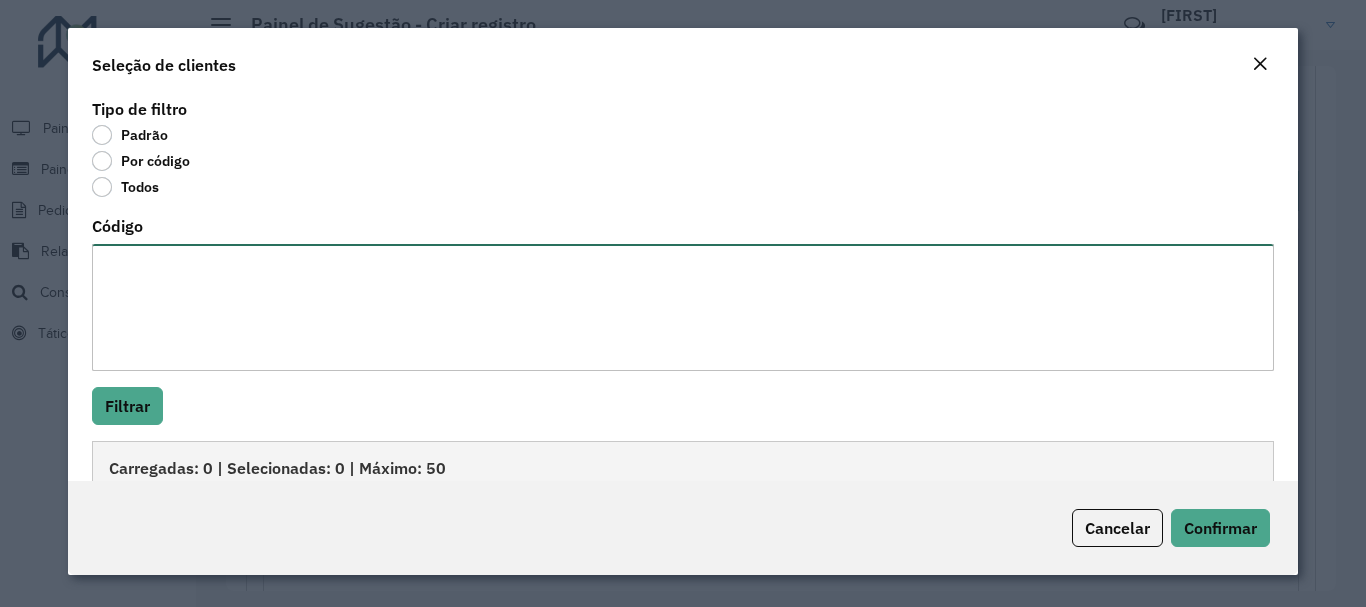 click on "Código" at bounding box center (682, 307) 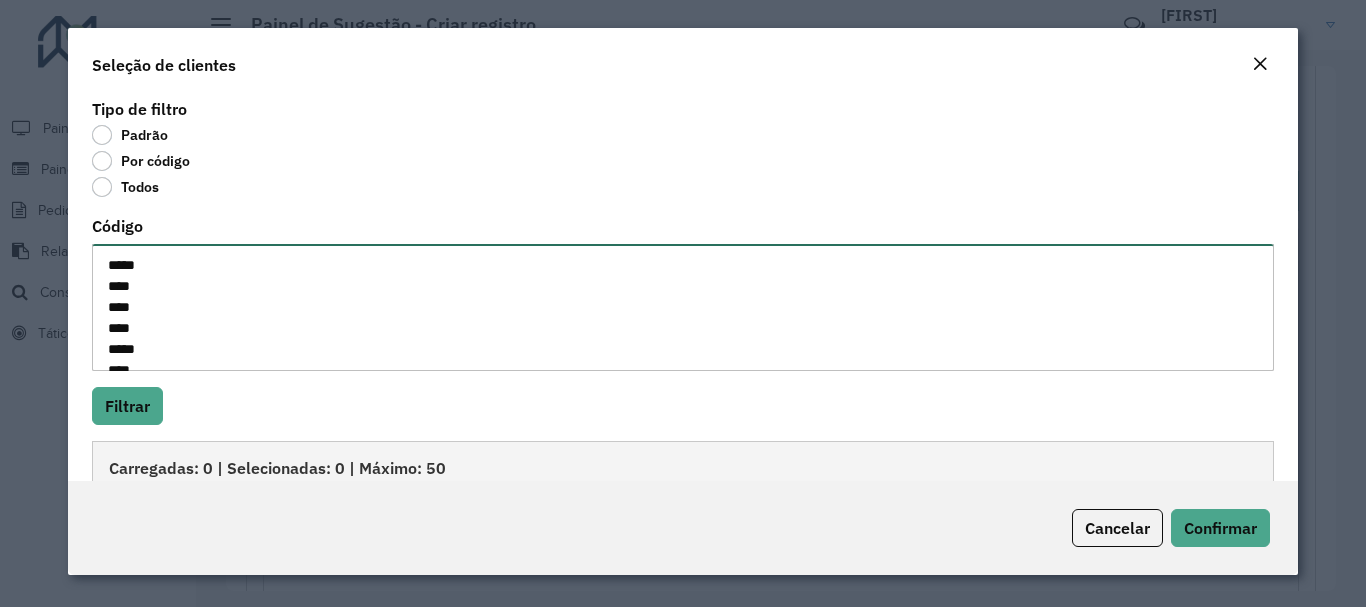 scroll, scrollTop: 50, scrollLeft: 0, axis: vertical 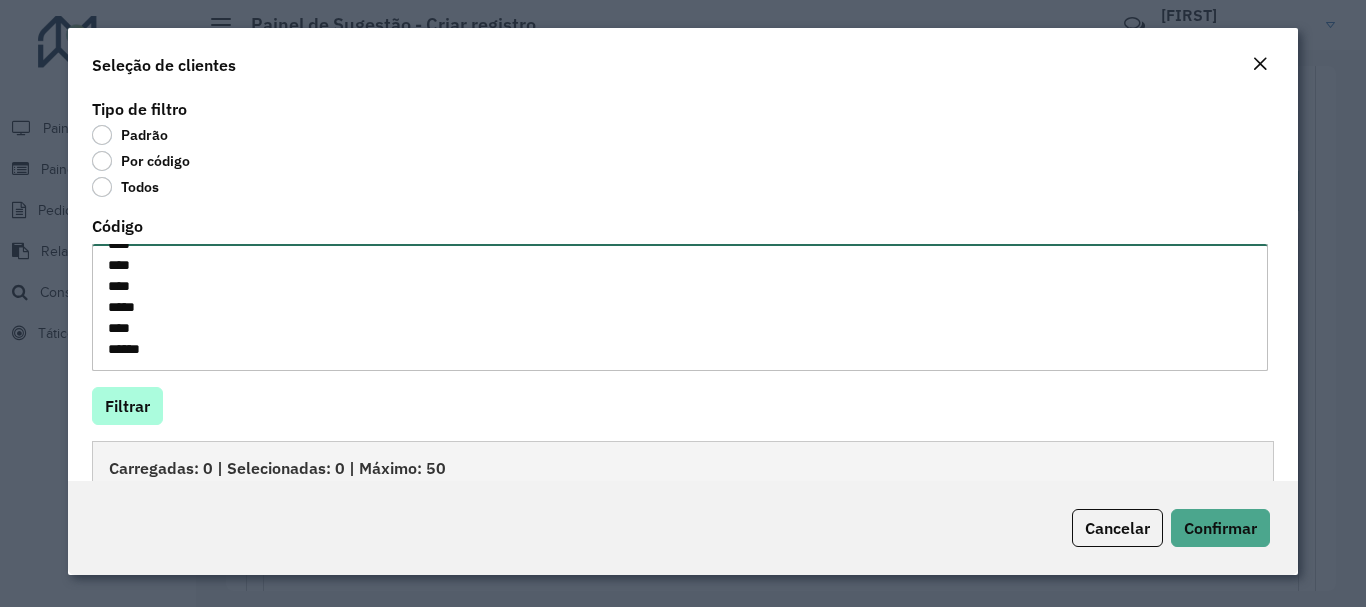 type on "*****
****
****
****
*****
****
*****" 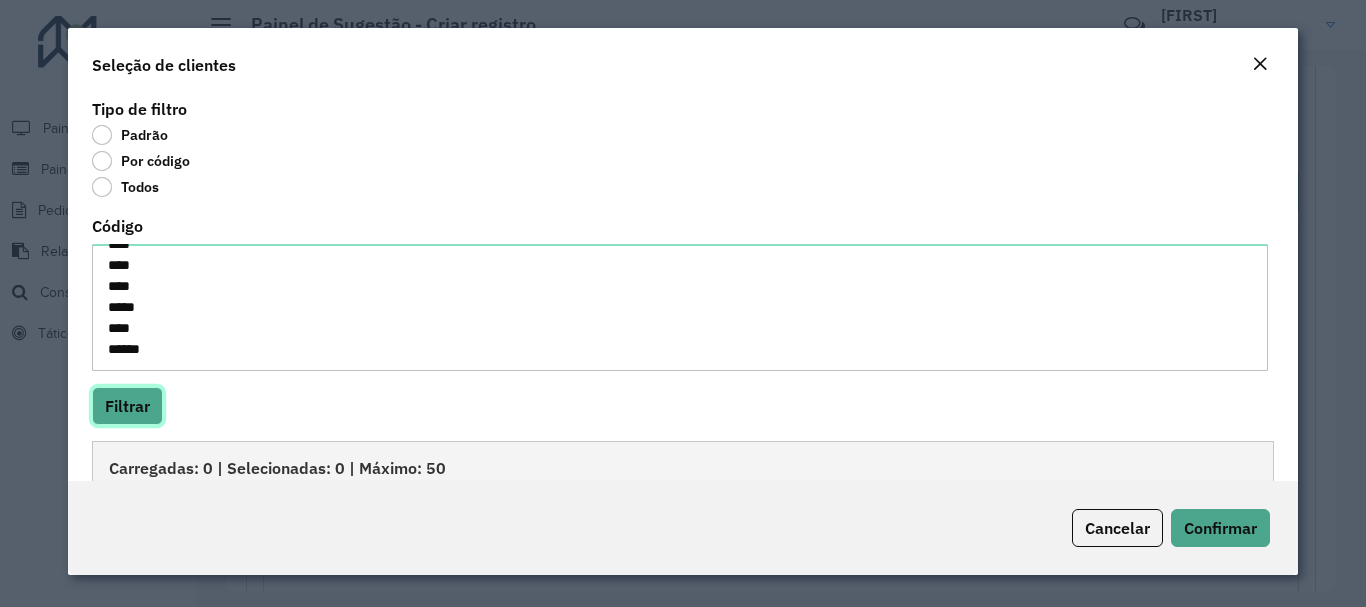 click on "Filtrar" 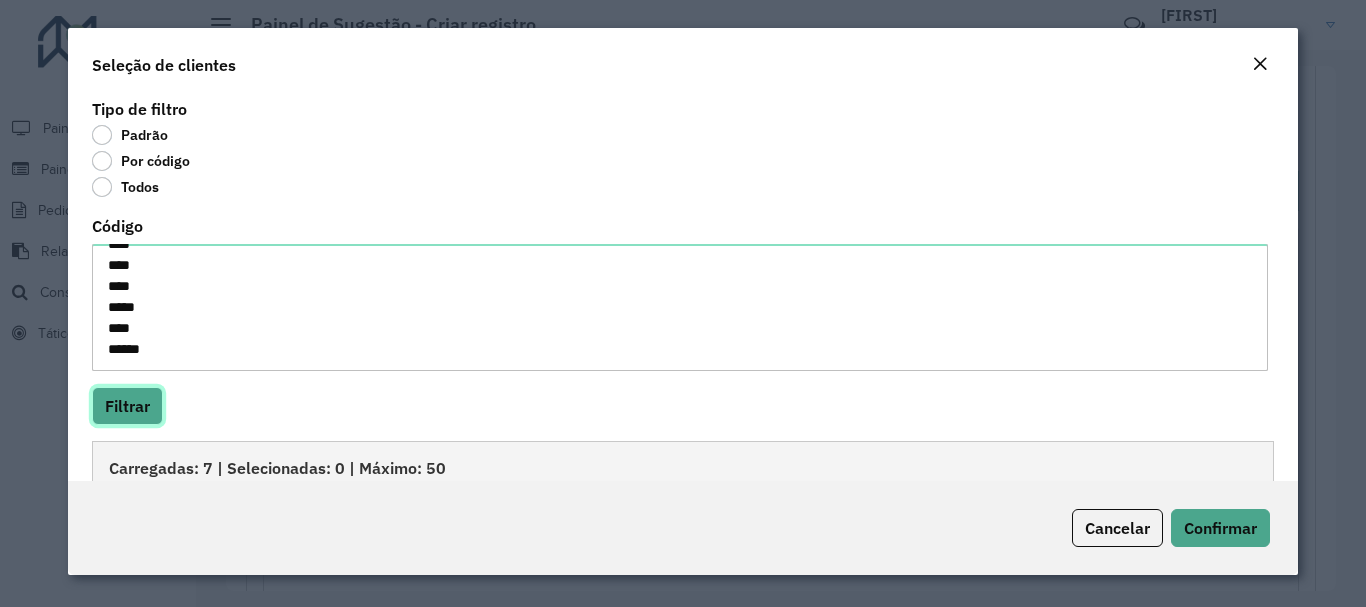 scroll, scrollTop: 63, scrollLeft: 0, axis: vertical 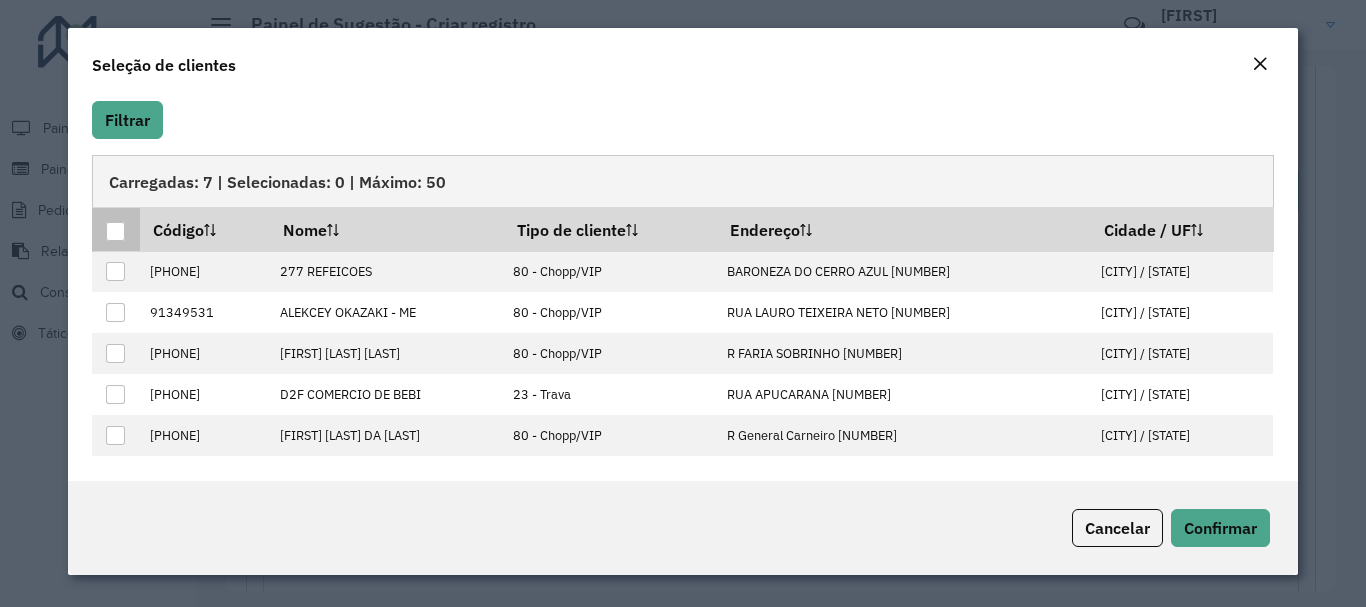 click at bounding box center (115, 231) 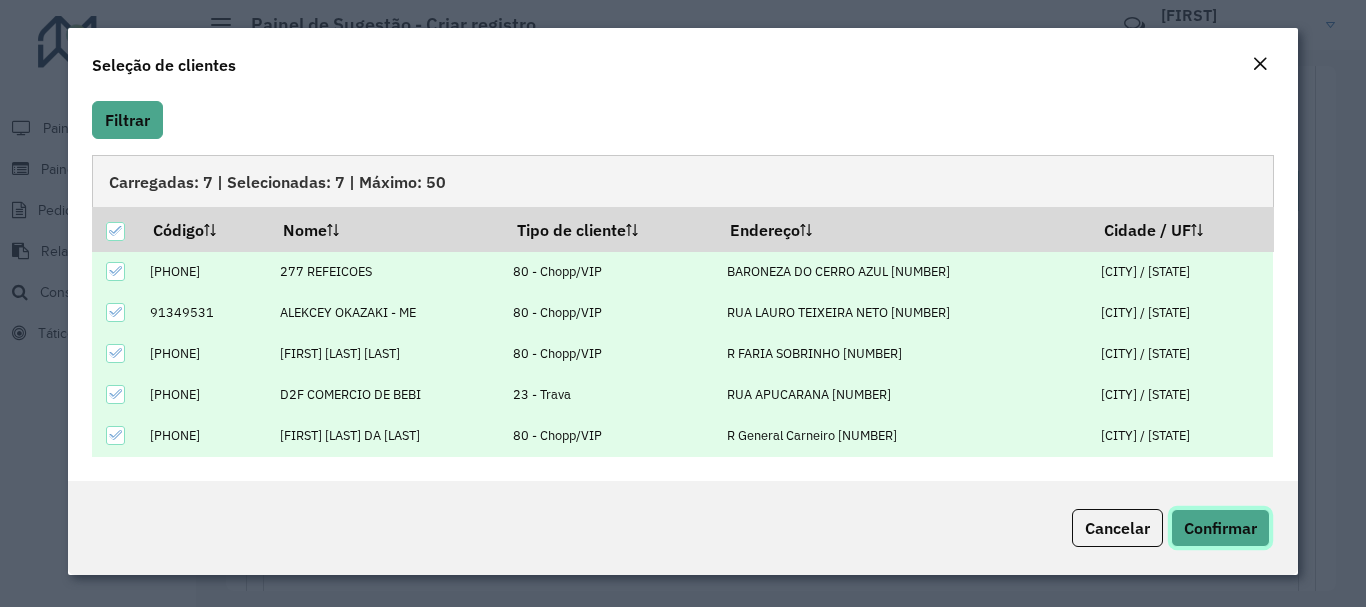 click on "Confirmar" 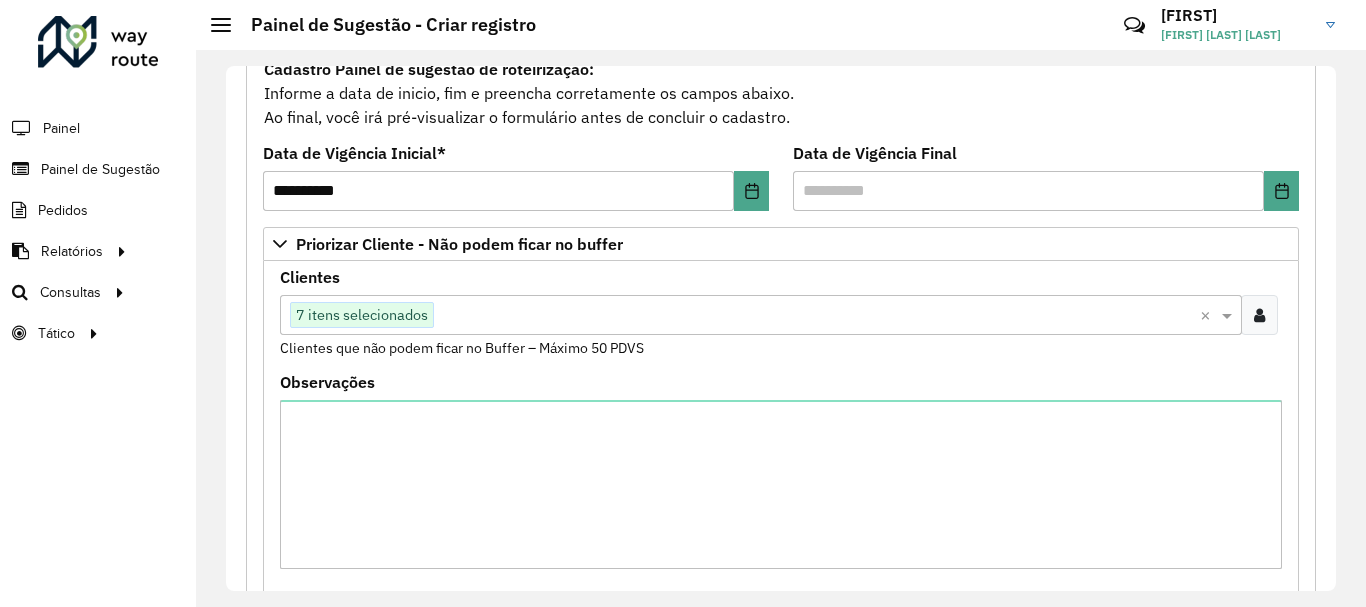 click at bounding box center [1259, 315] 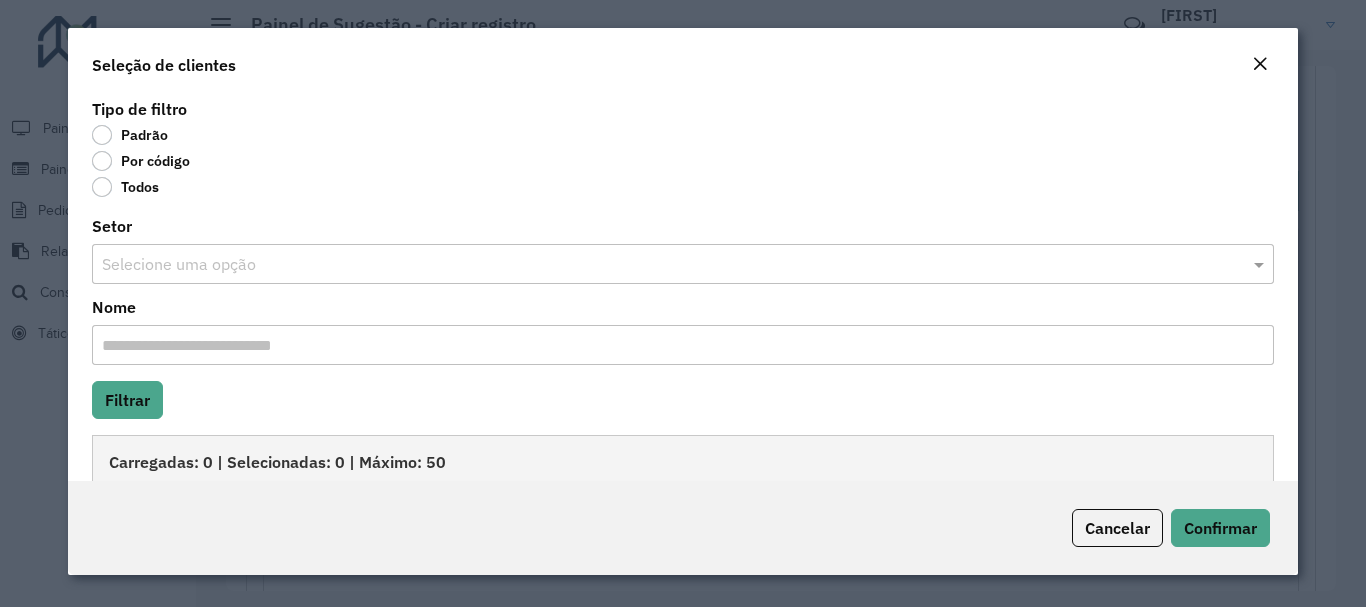click on "Por código" 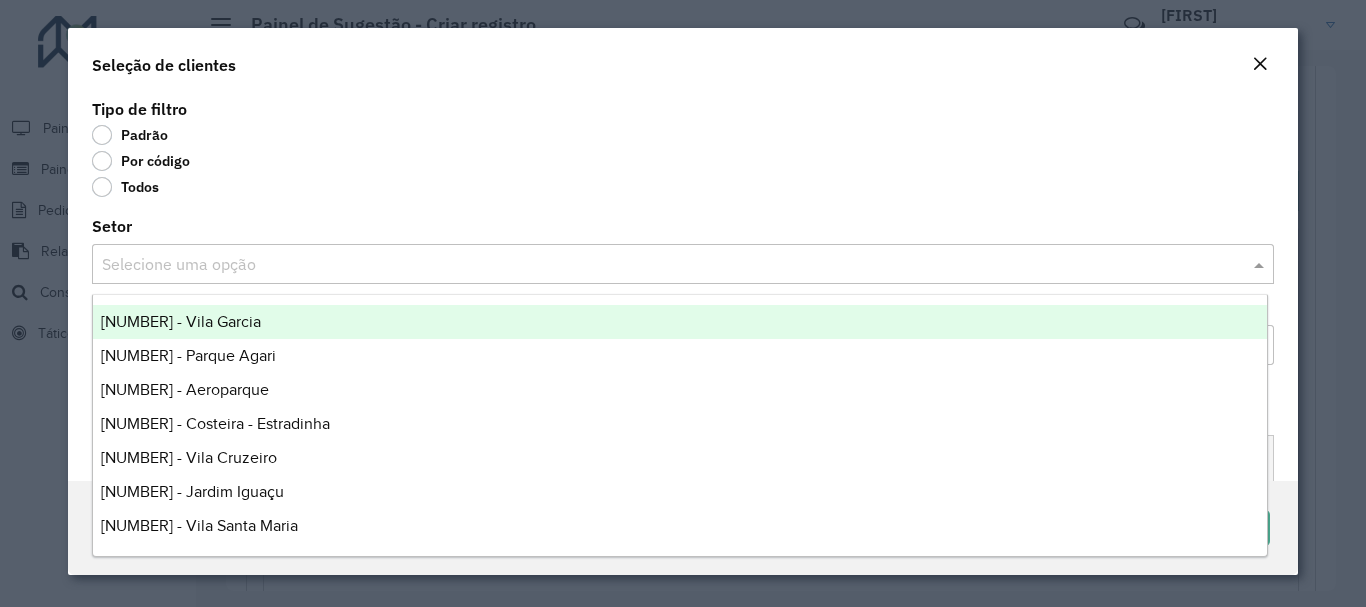 click on "Por código" 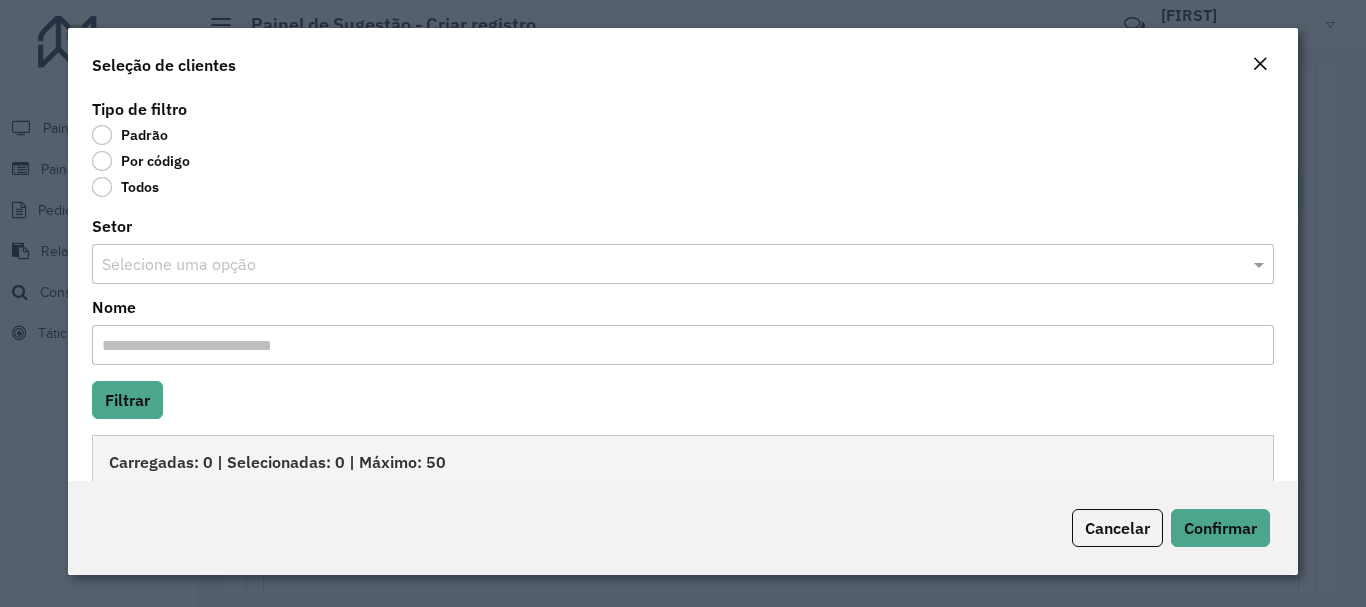 click on "Por código" 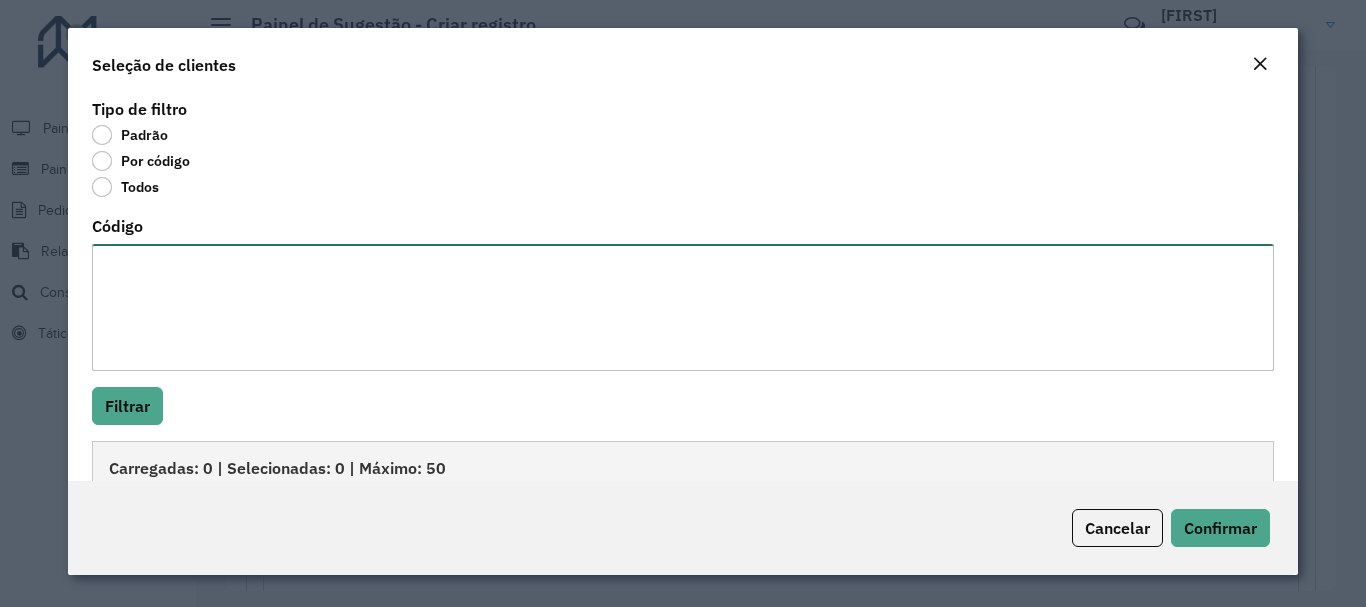 click on "Código" at bounding box center [682, 307] 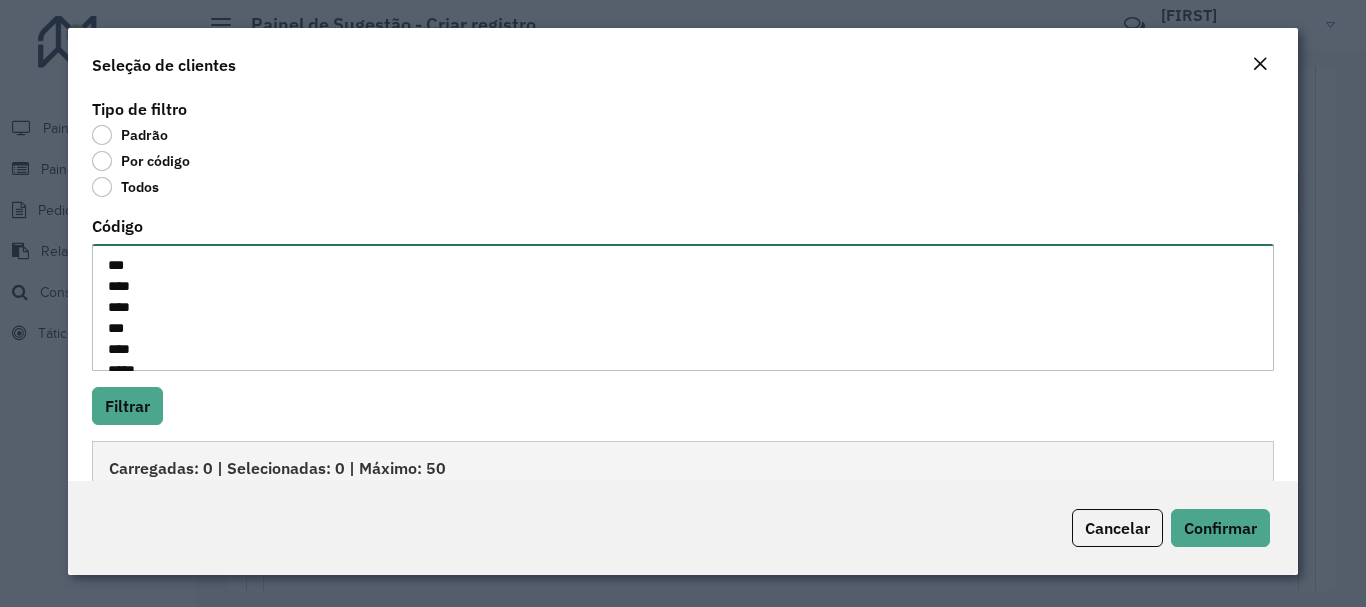scroll, scrollTop: 134, scrollLeft: 0, axis: vertical 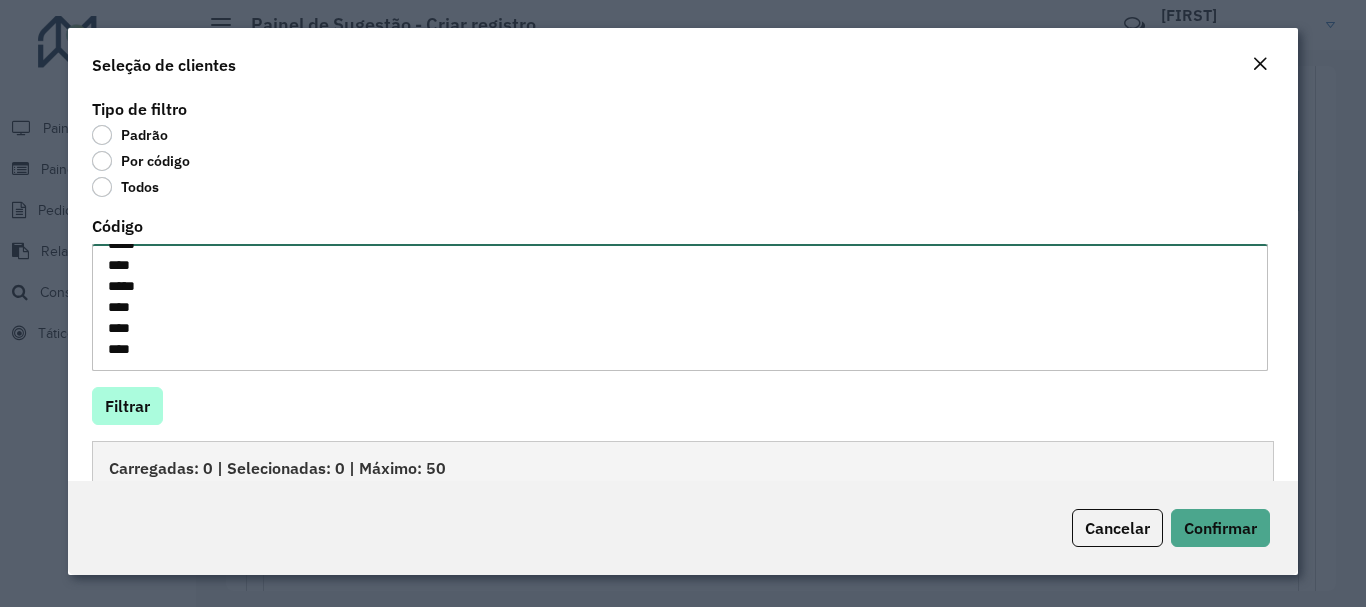 type on "***
****
****
***
****
*****
****
*****
****
****
***" 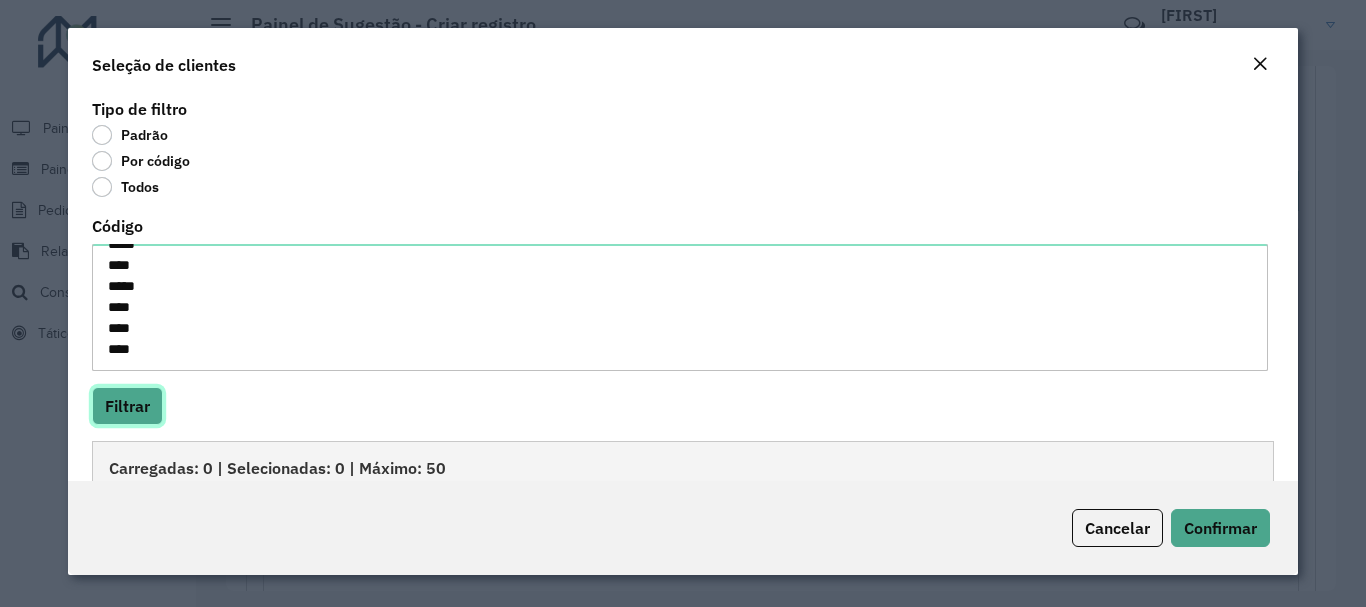 click on "Filtrar" 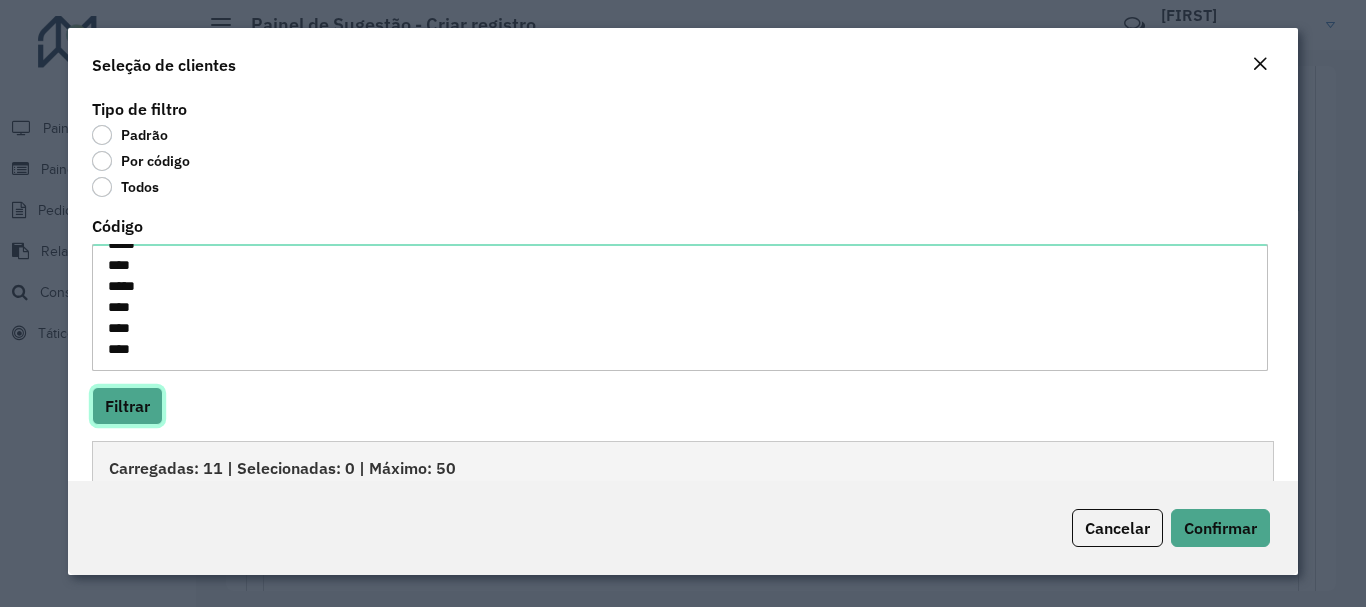 scroll, scrollTop: 147, scrollLeft: 0, axis: vertical 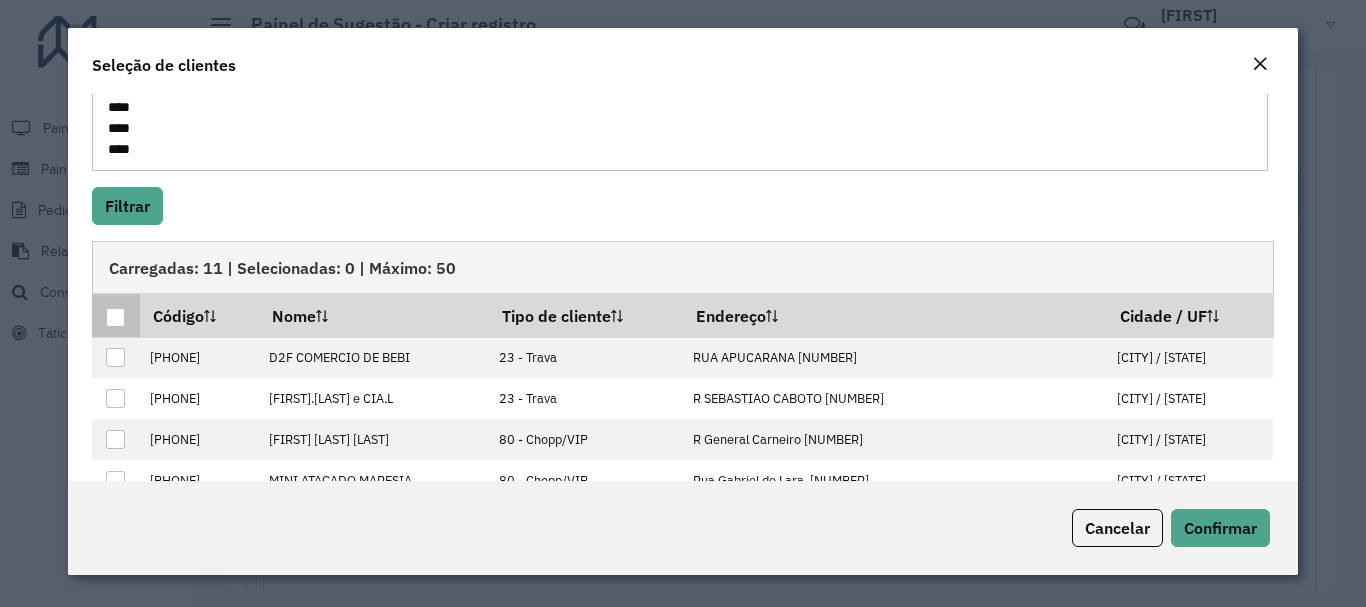 click at bounding box center (115, 317) 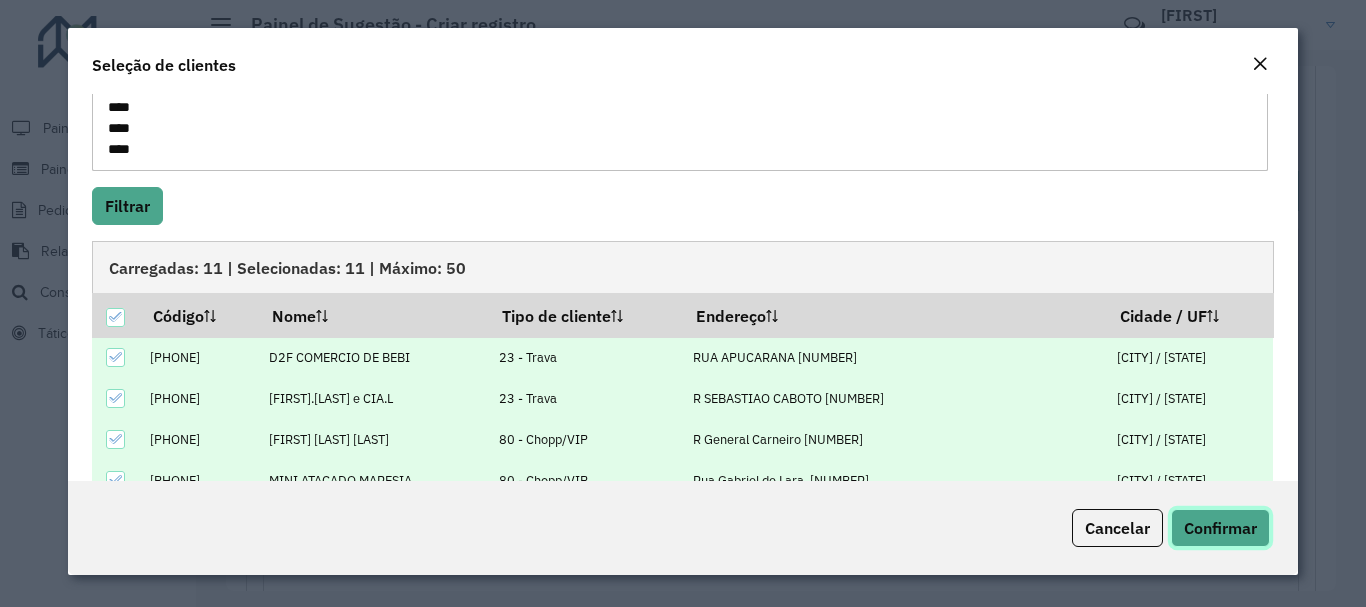 click on "Confirmar" 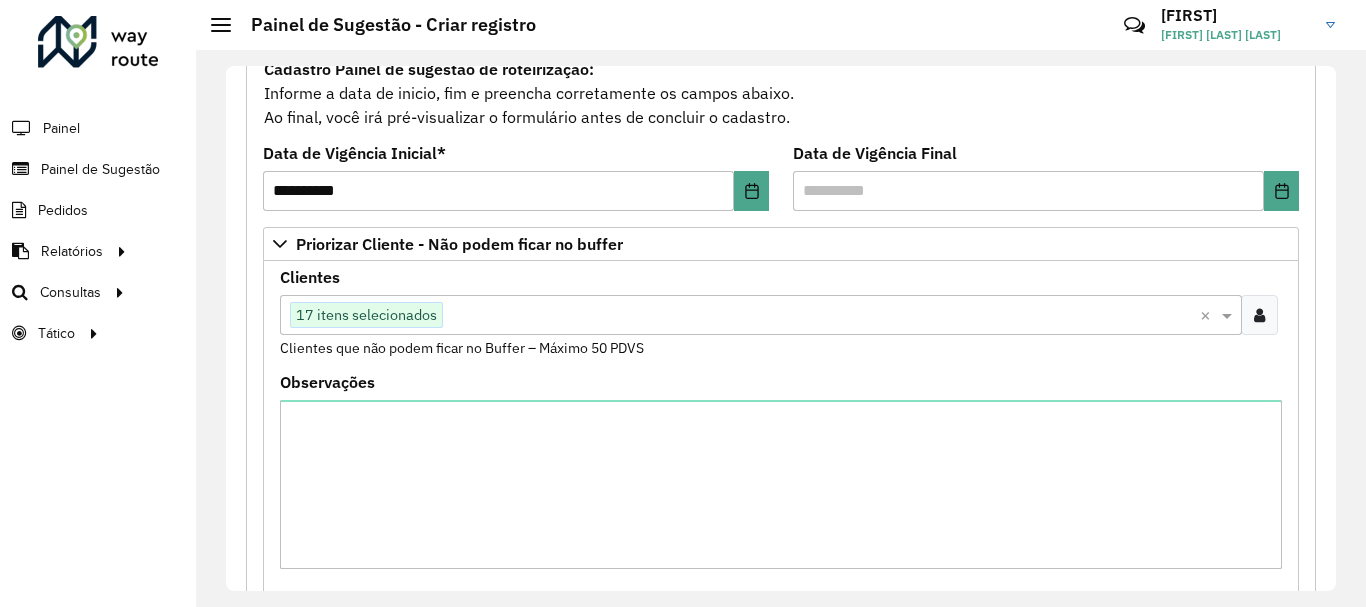 click at bounding box center [1259, 315] 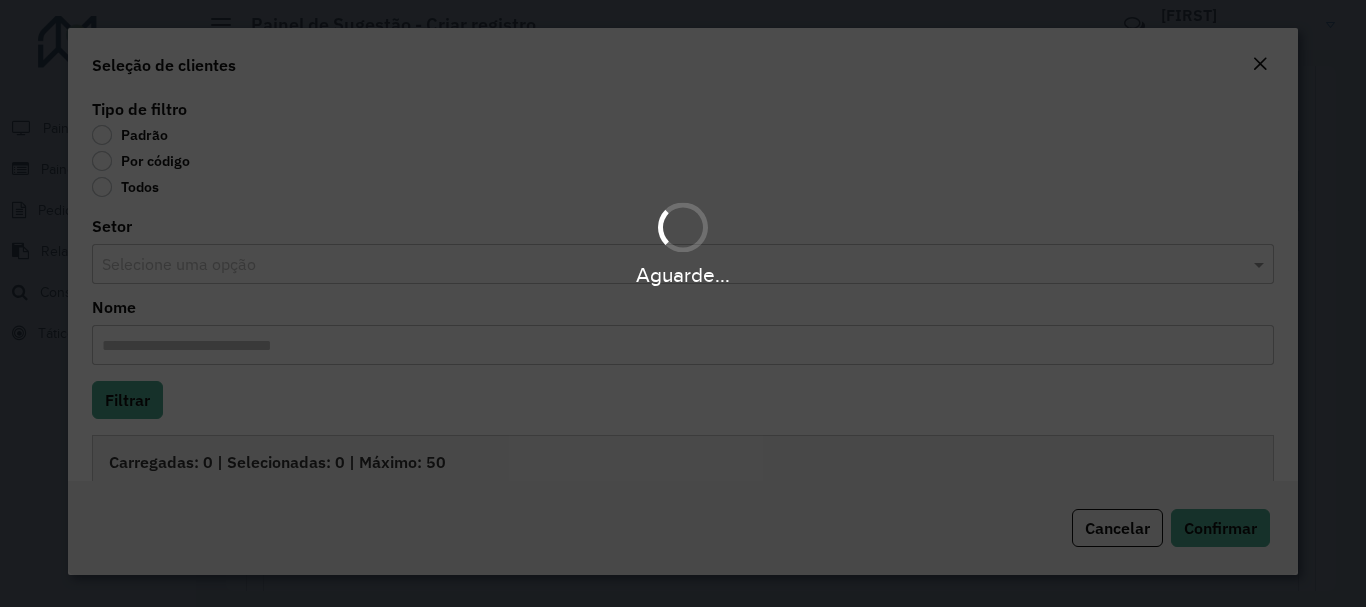 click on "Aguarde..." at bounding box center [683, 303] 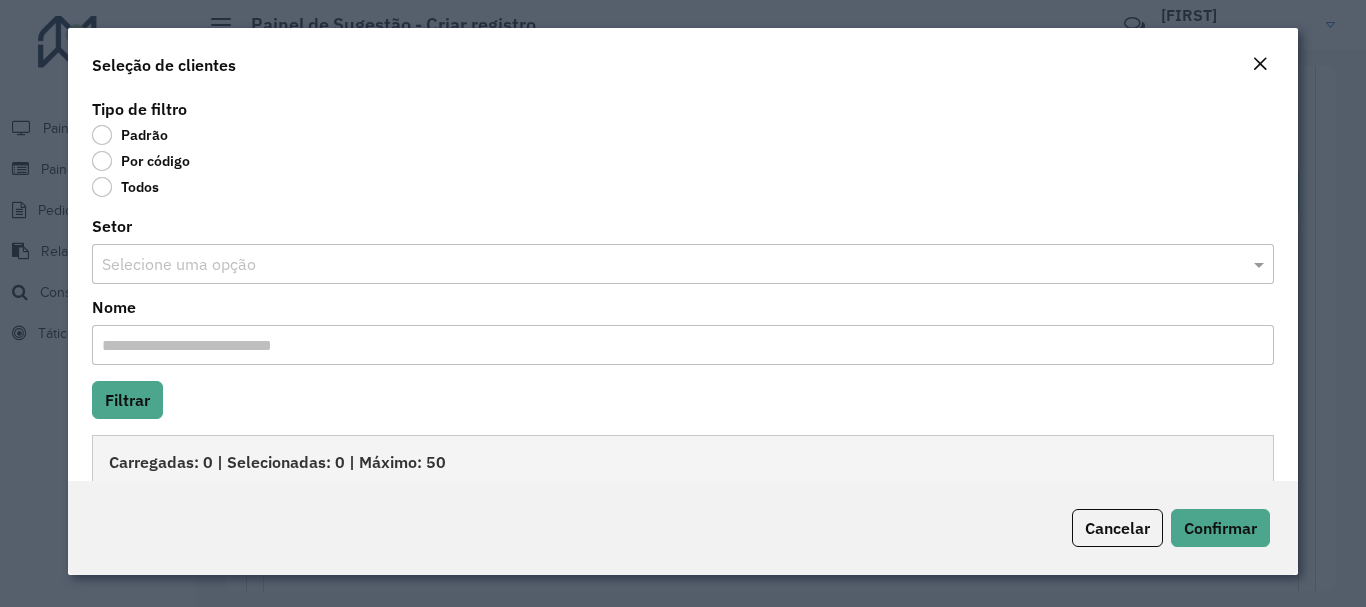 click on "Por código" 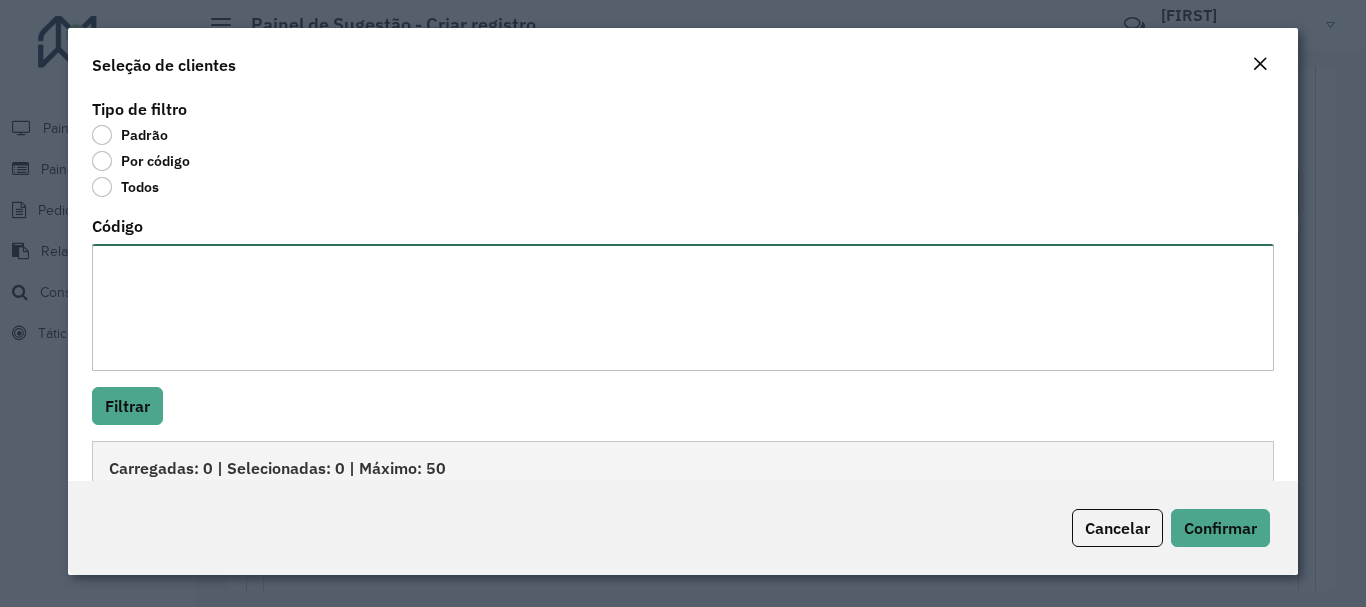 click on "Código" at bounding box center [682, 307] 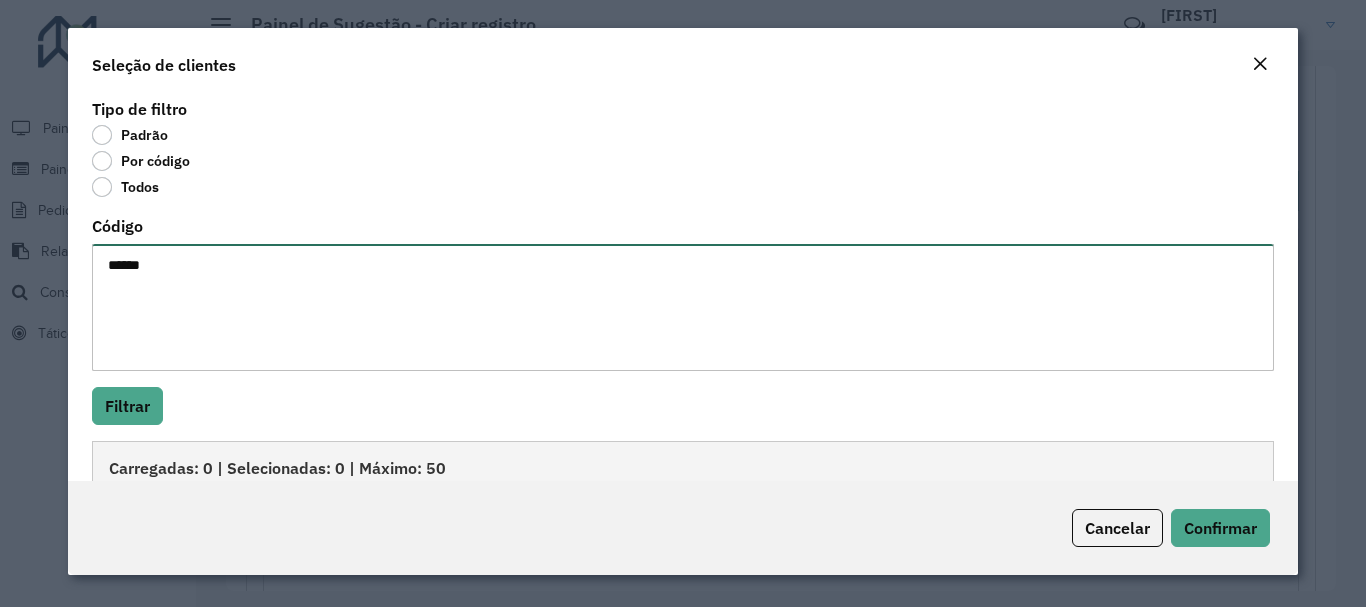 type on "*****" 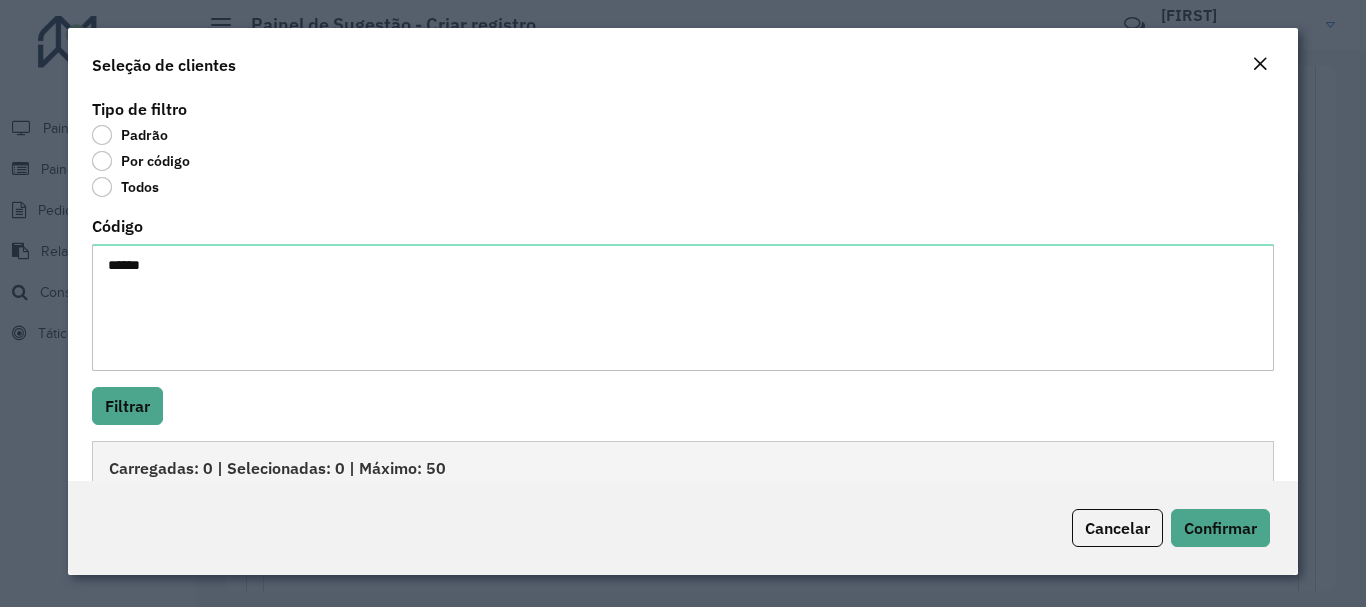 click on "Carregadas: 0 | Selecionadas: 0 | Máximo: 50" at bounding box center [682, 467] 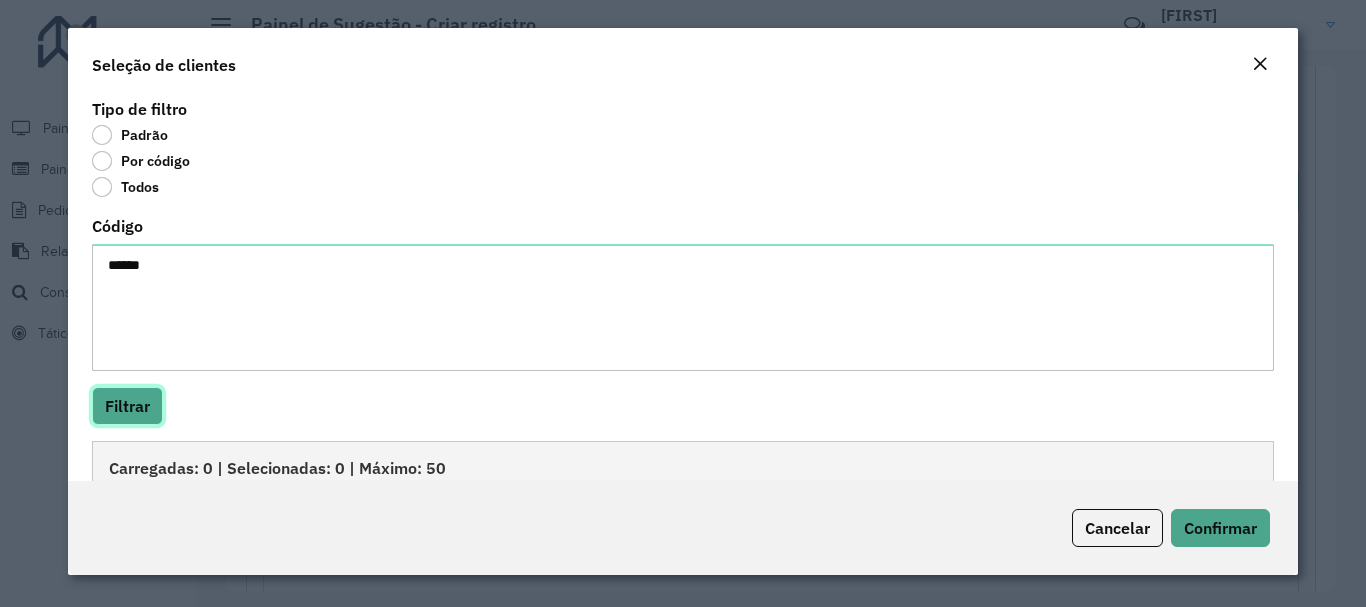 click on "Filtrar" 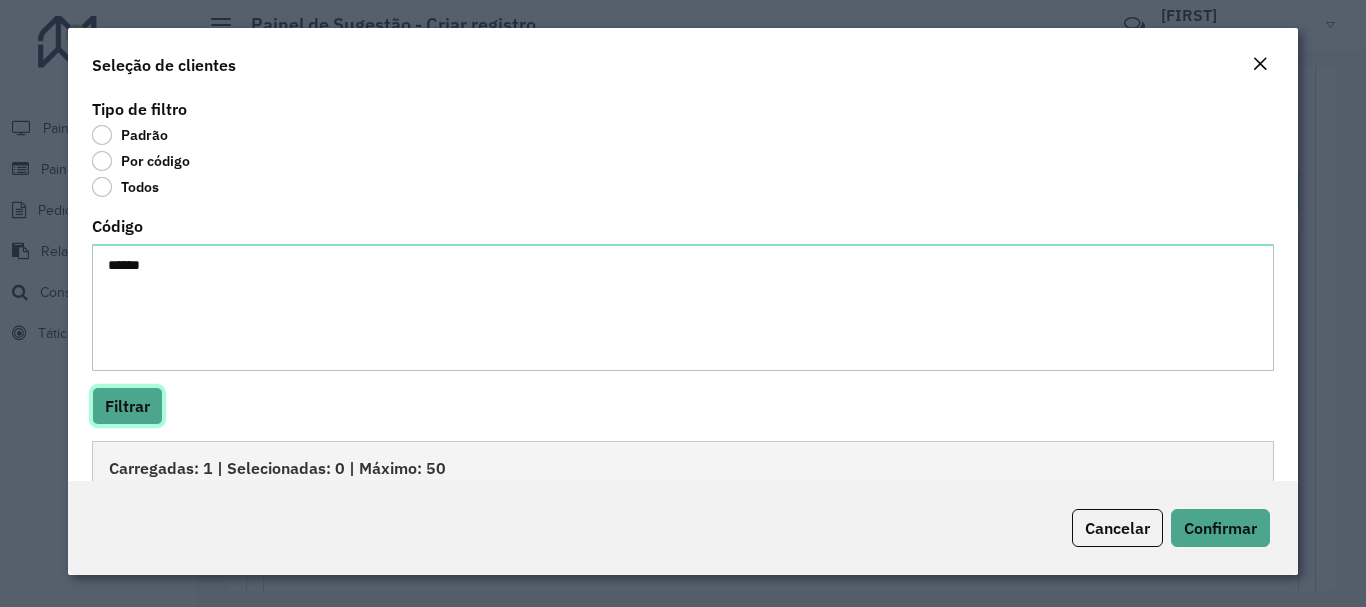 scroll, scrollTop: 122, scrollLeft: 0, axis: vertical 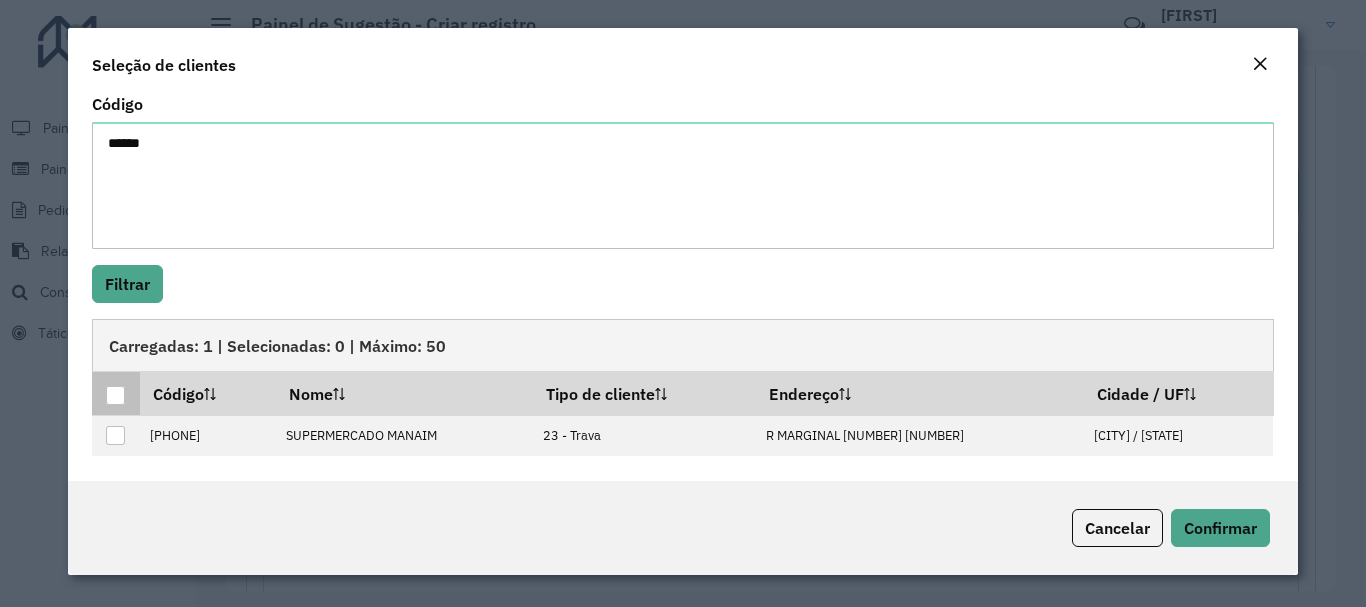 click at bounding box center (115, 395) 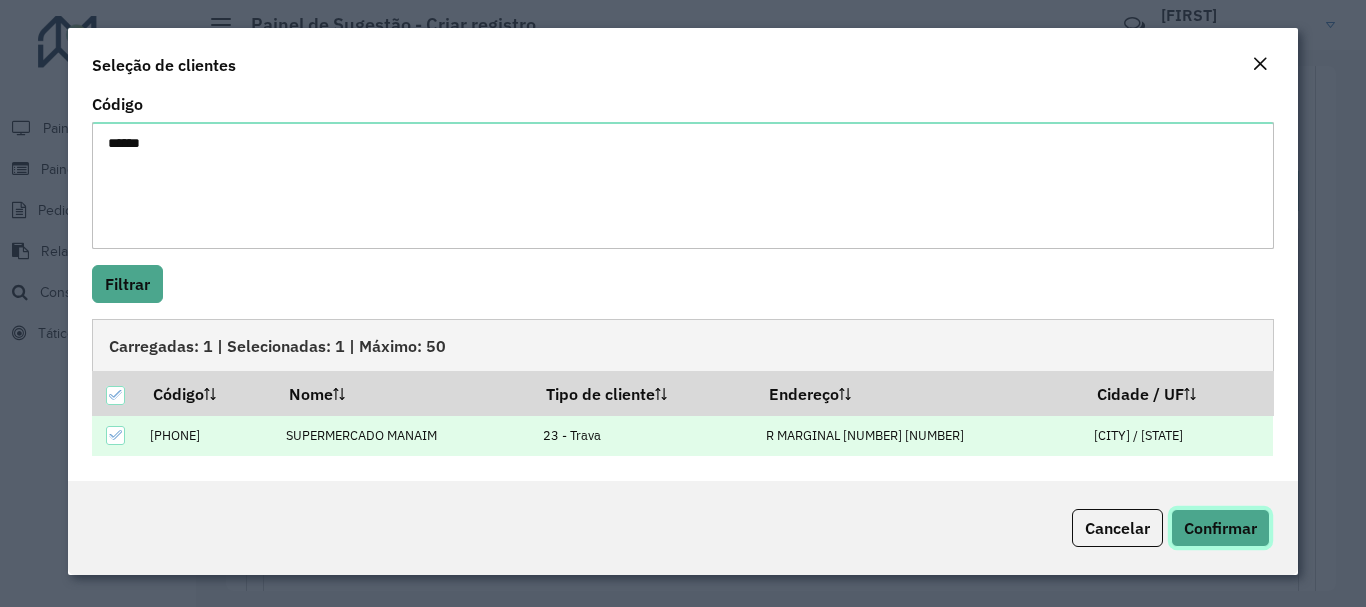 click on "Confirmar" 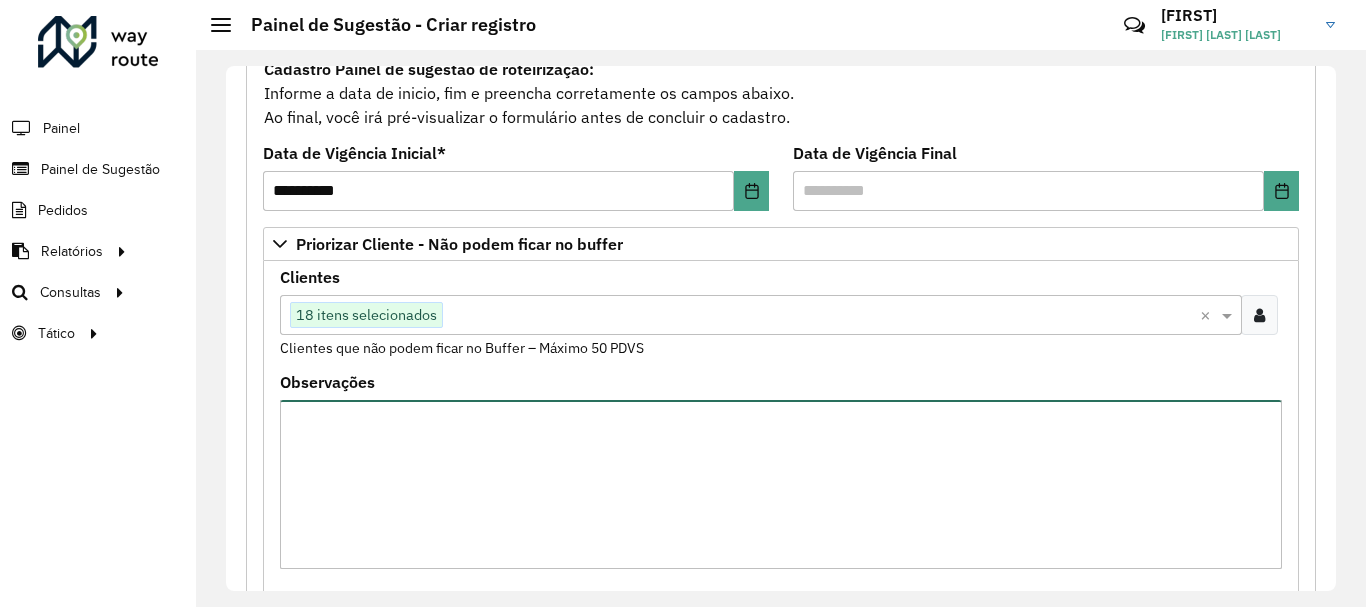 click on "Observações" at bounding box center (781, 484) 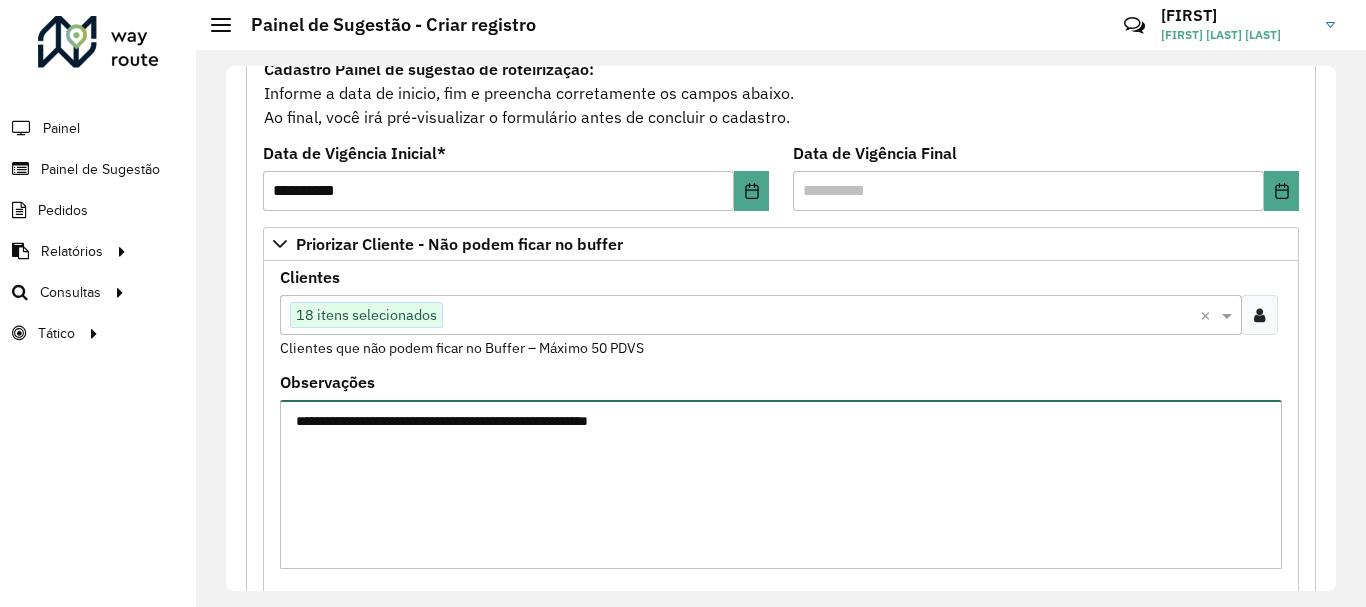 type on "**********" 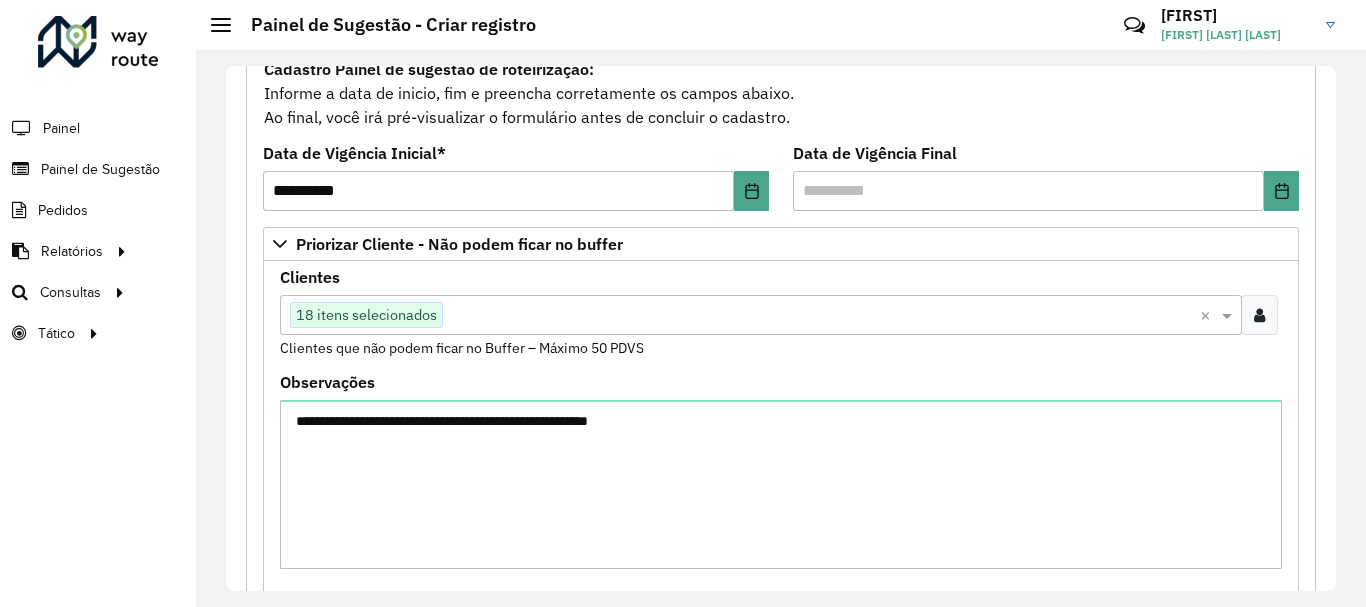 click at bounding box center [1259, 315] 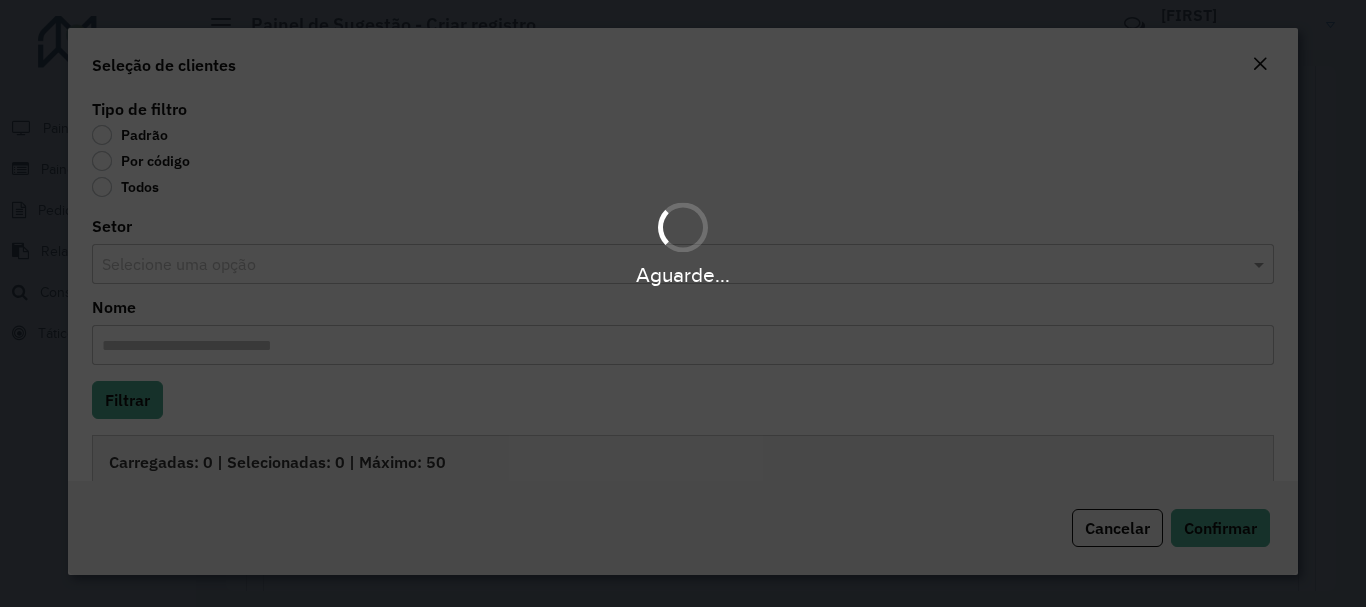 click on "Por código" 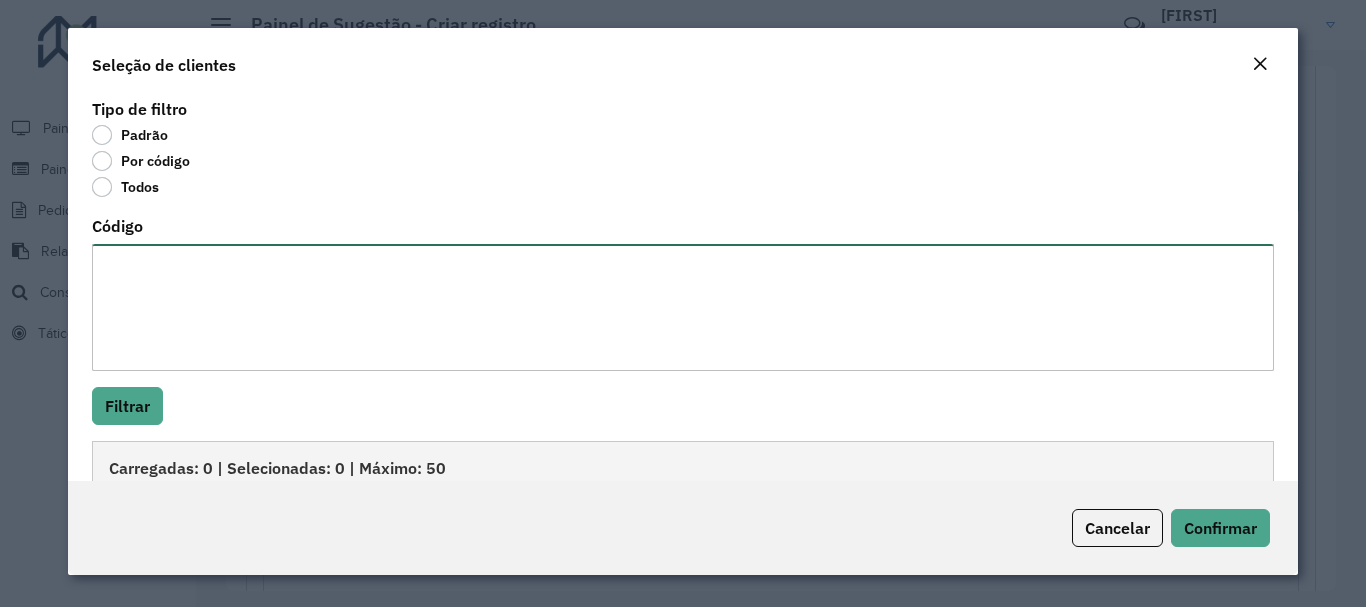 click on "Código" at bounding box center (682, 307) 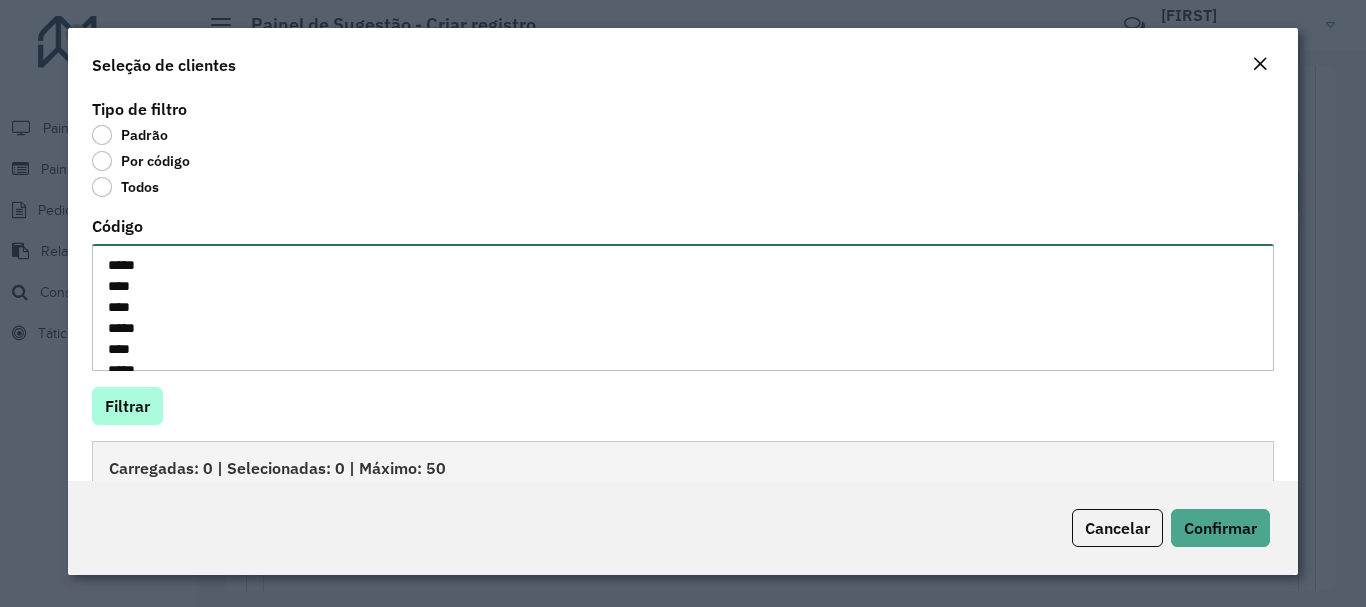 scroll, scrollTop: 29, scrollLeft: 0, axis: vertical 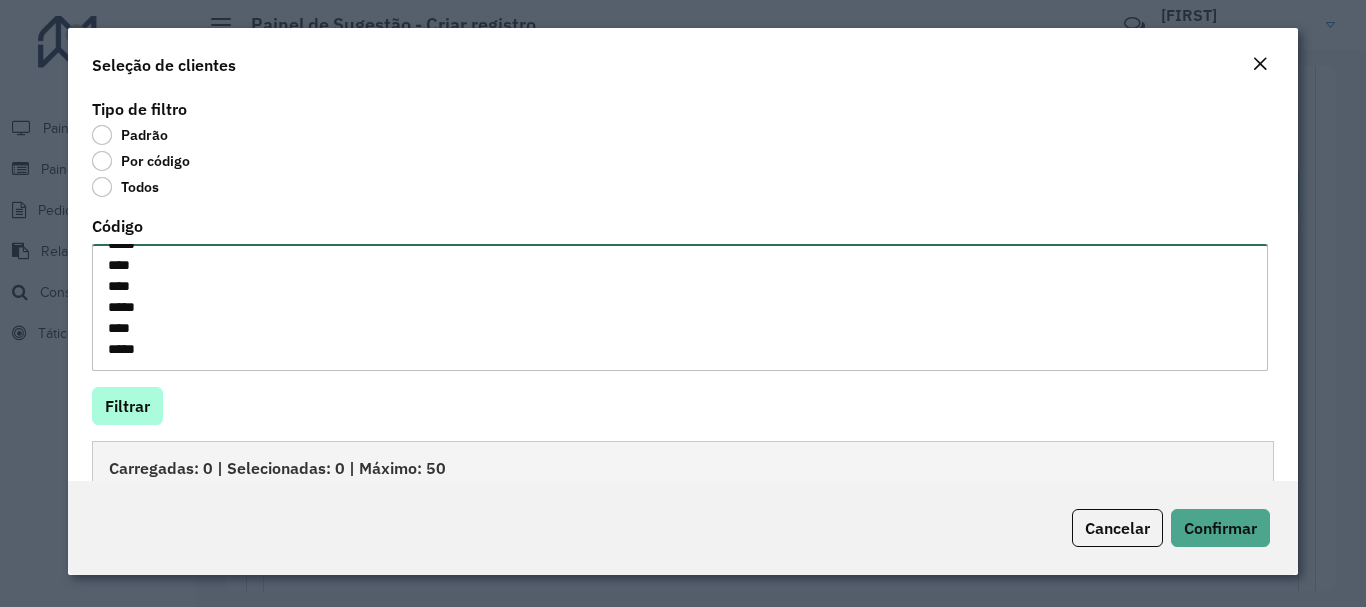 type on "*****
****
****
*****
****
****" 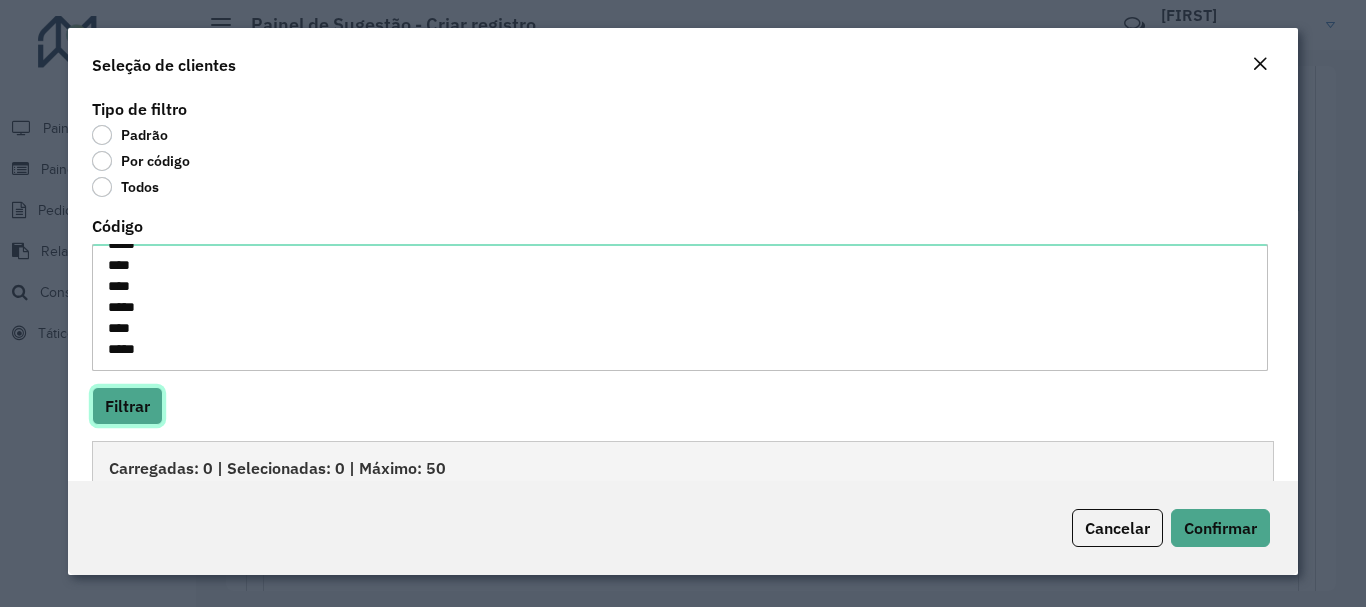 click on "Filtrar" 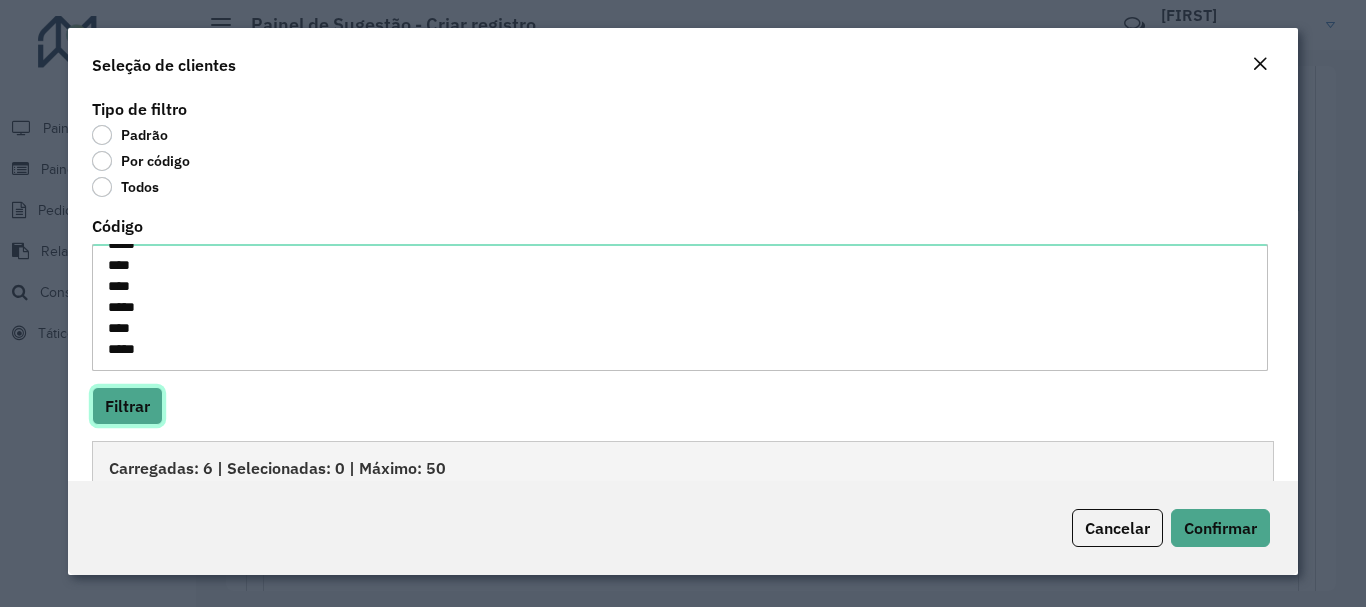 scroll, scrollTop: 42, scrollLeft: 0, axis: vertical 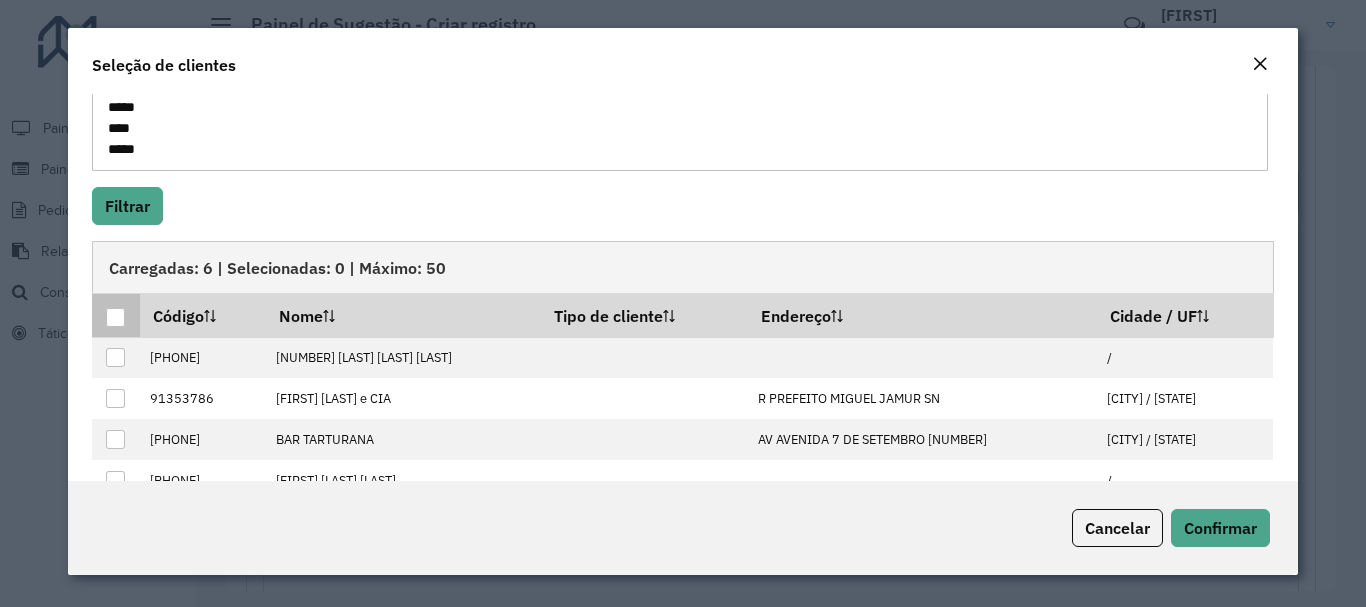 click at bounding box center (115, 317) 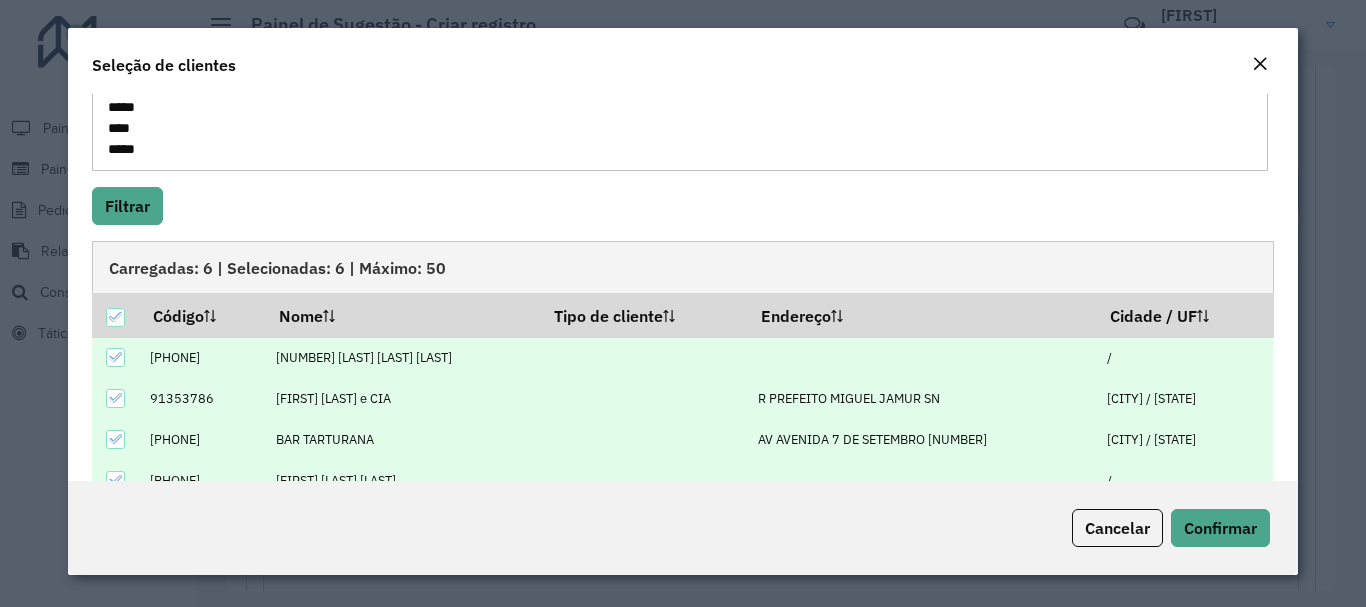 scroll, scrollTop: 40, scrollLeft: 0, axis: vertical 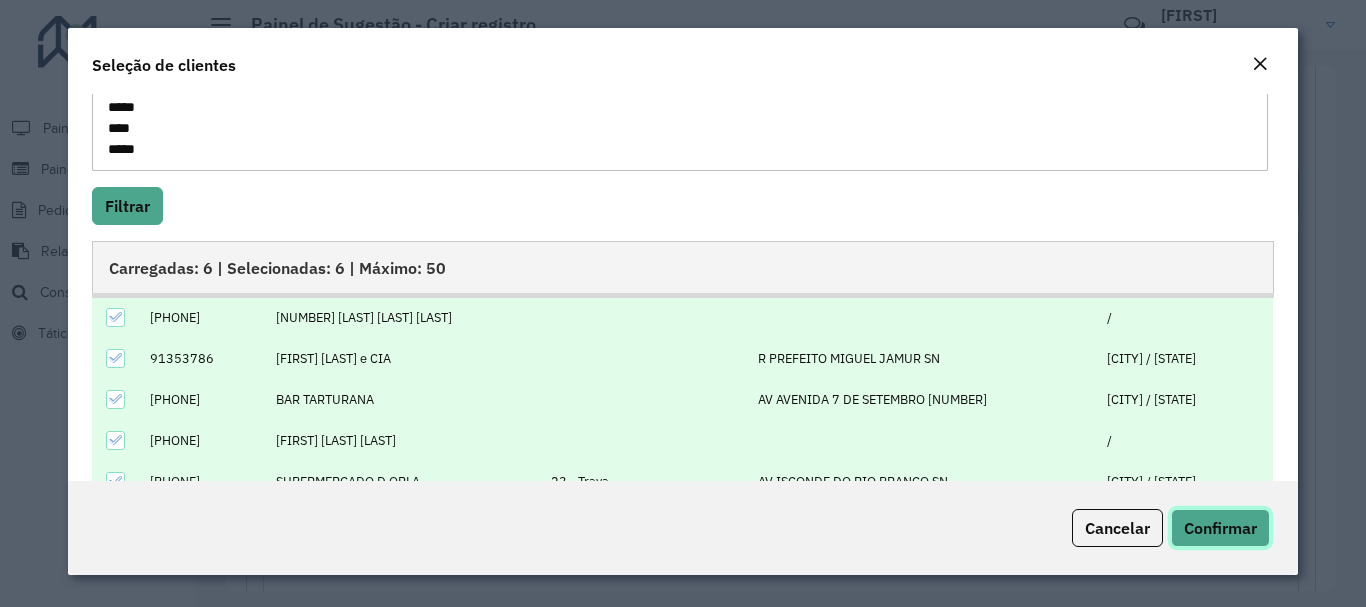 click on "Confirmar" 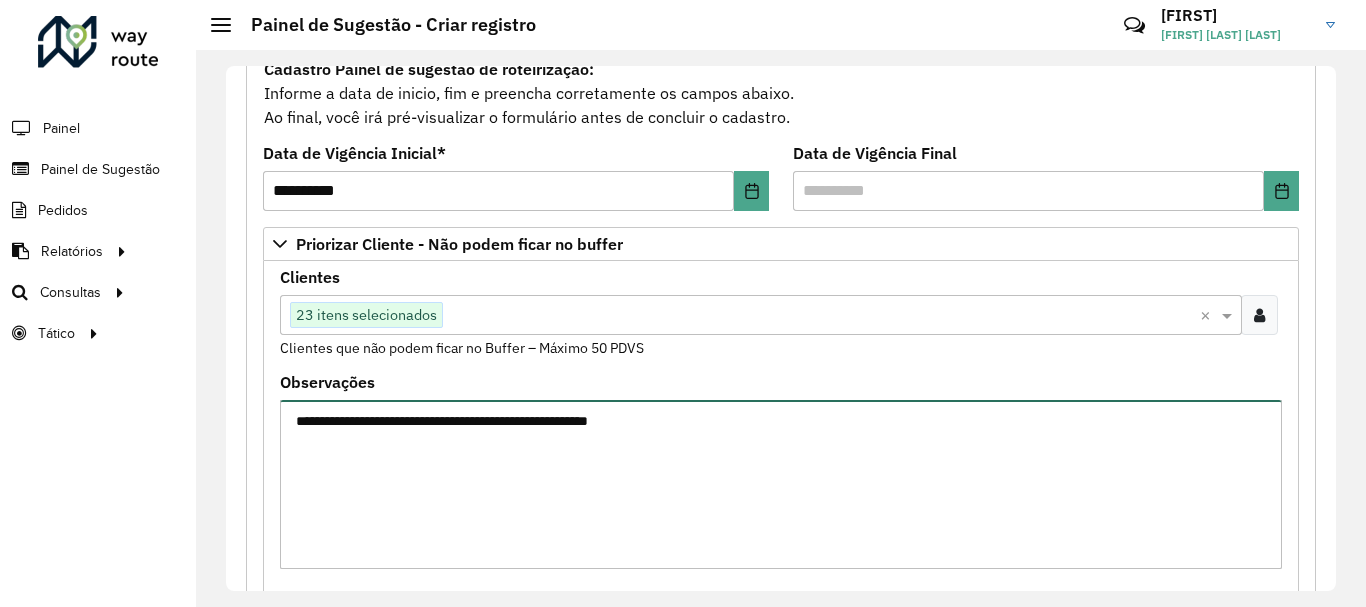 click on "**********" at bounding box center [781, 484] 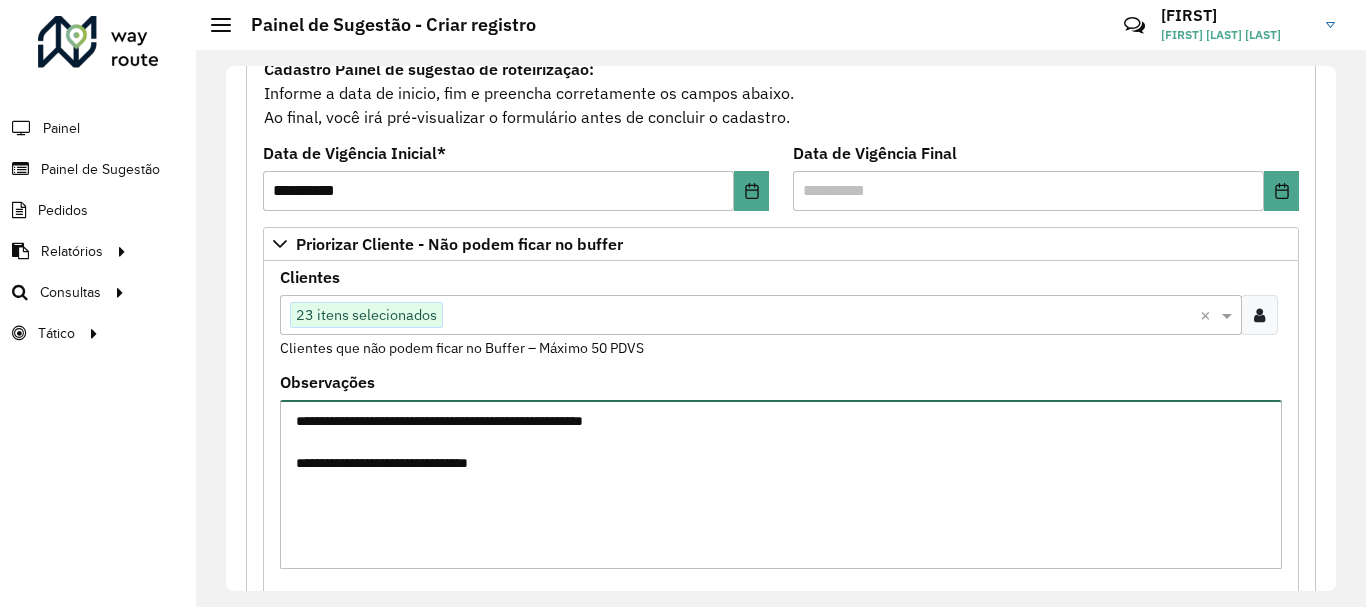 paste on "******
****
****
*****
****
****" 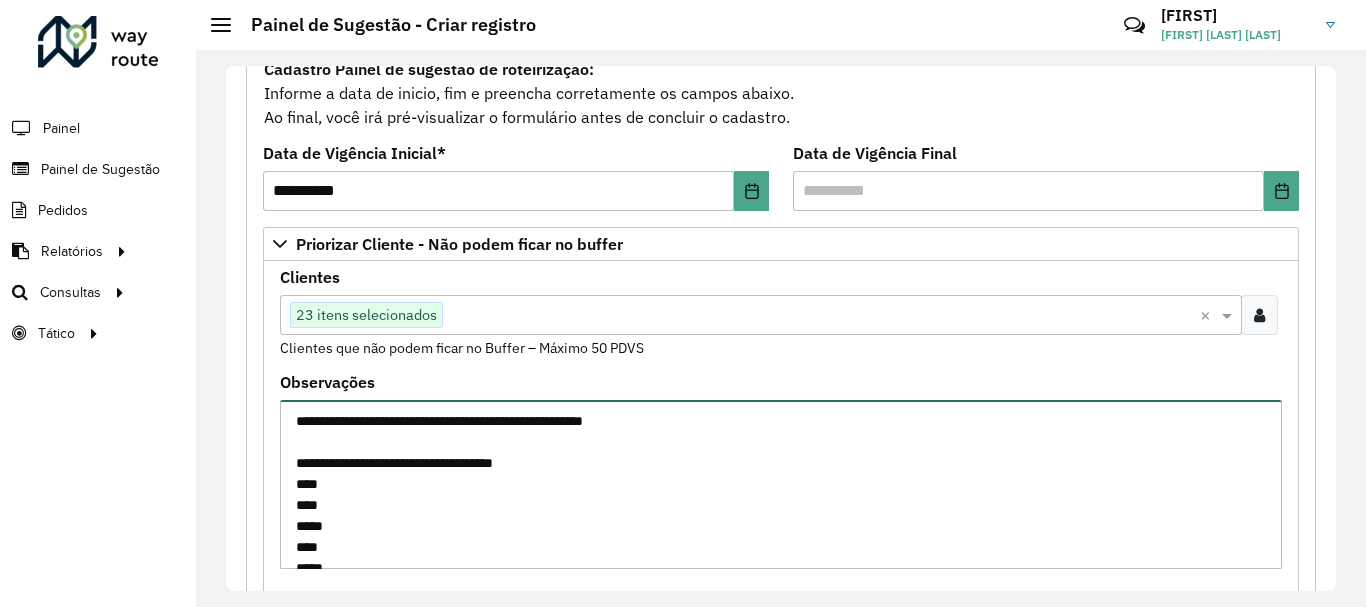 scroll, scrollTop: 29, scrollLeft: 0, axis: vertical 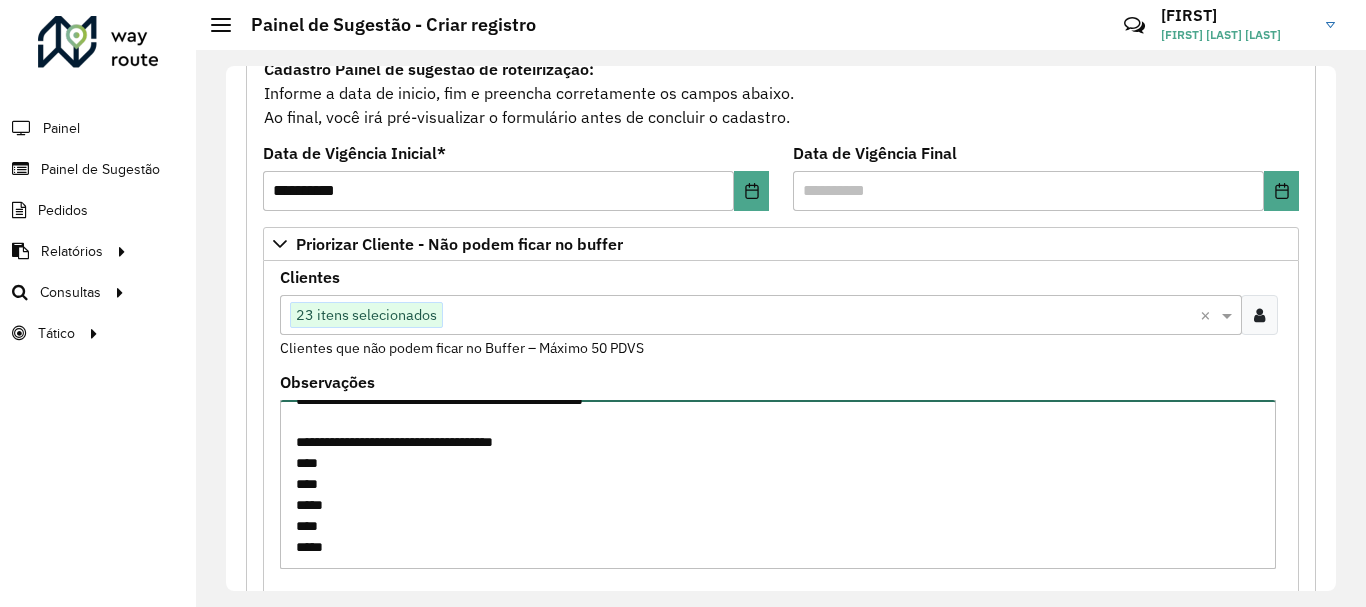 click on "**********" at bounding box center [778, 484] 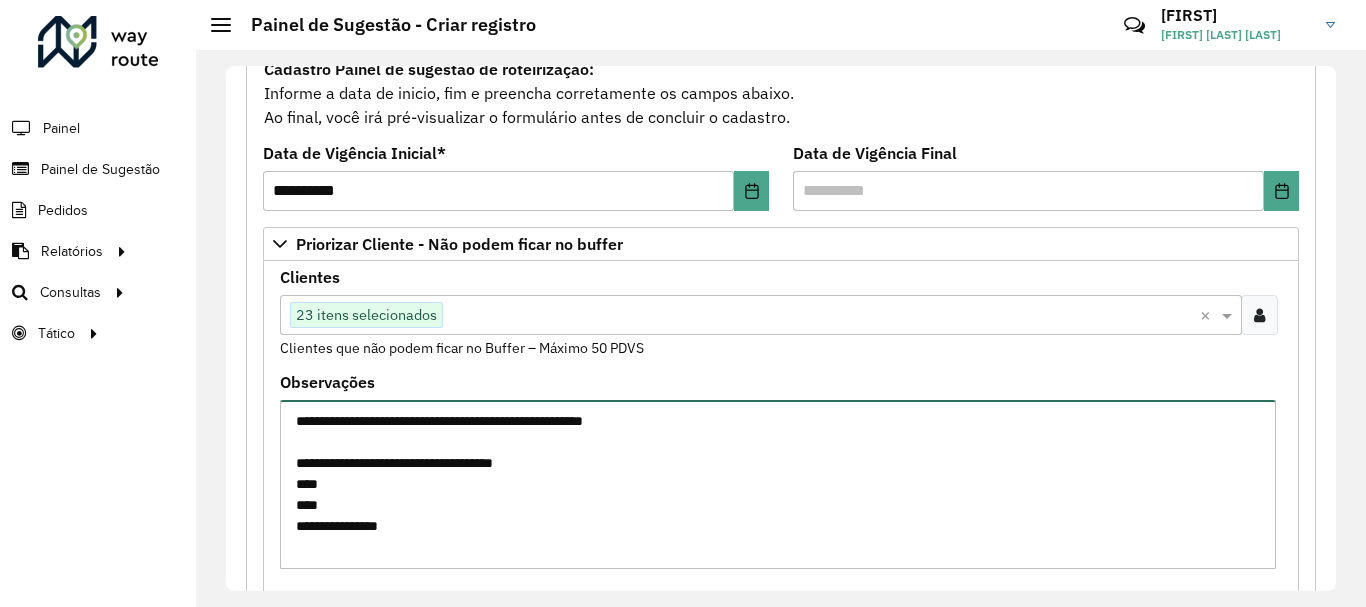 scroll, scrollTop: 0, scrollLeft: 0, axis: both 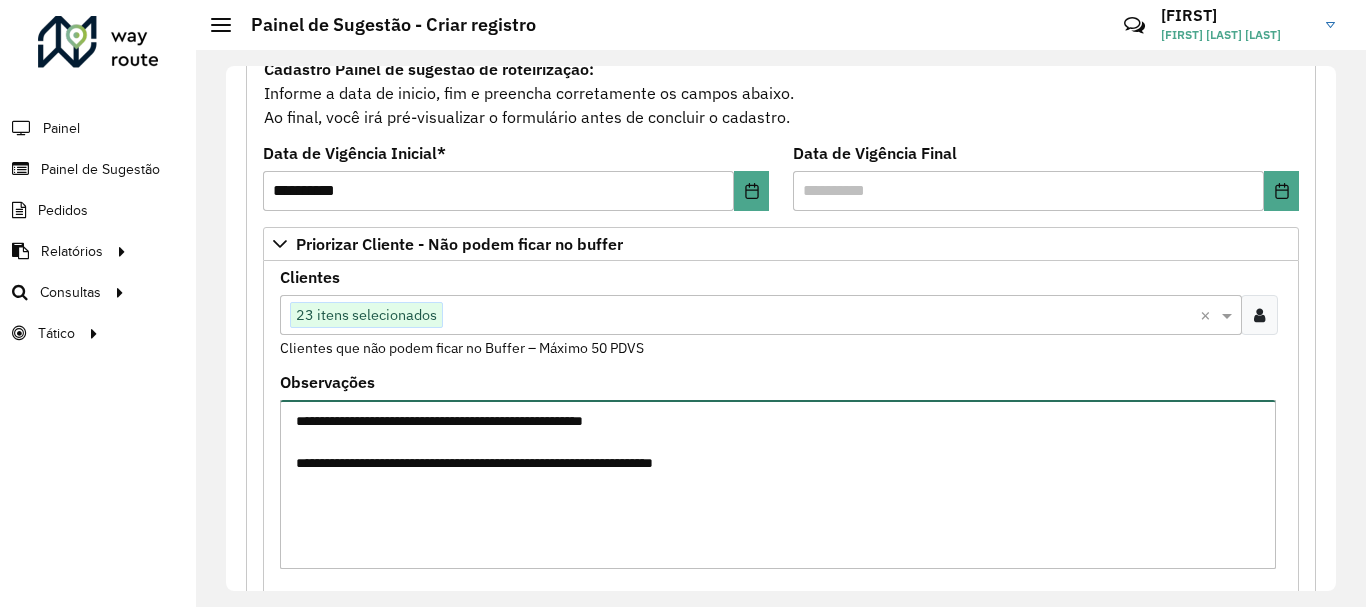 click on "**********" at bounding box center [778, 484] 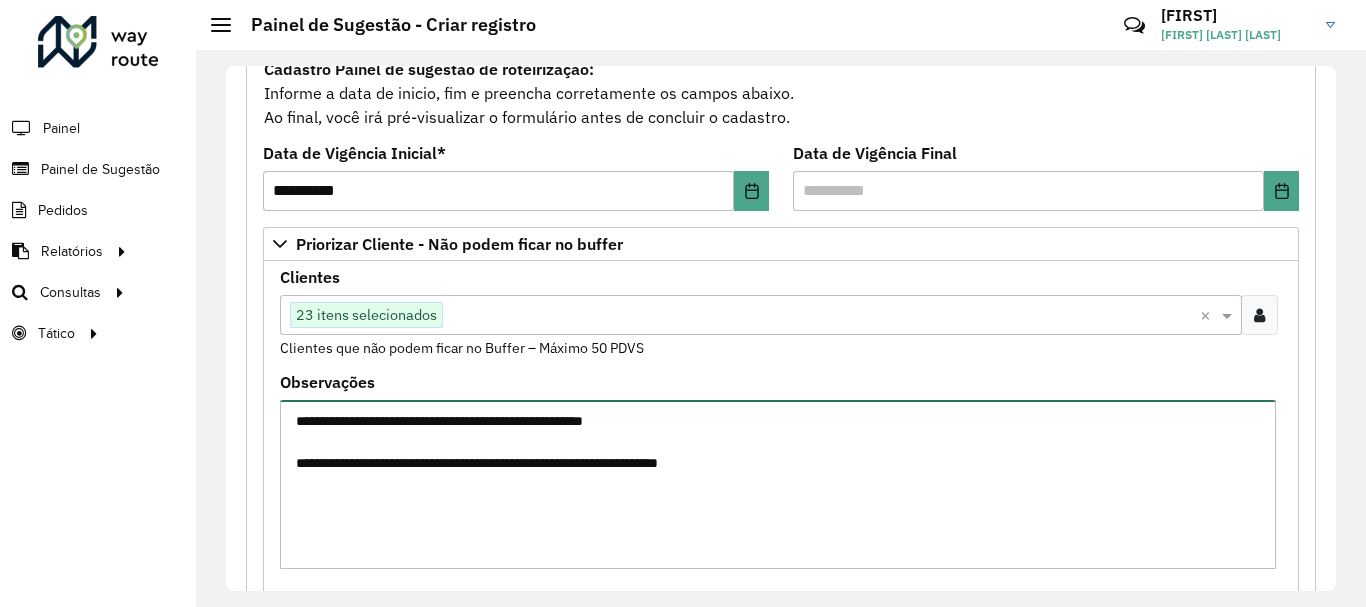 drag, startPoint x: 880, startPoint y: 468, endPoint x: 243, endPoint y: 417, distance: 639.0383 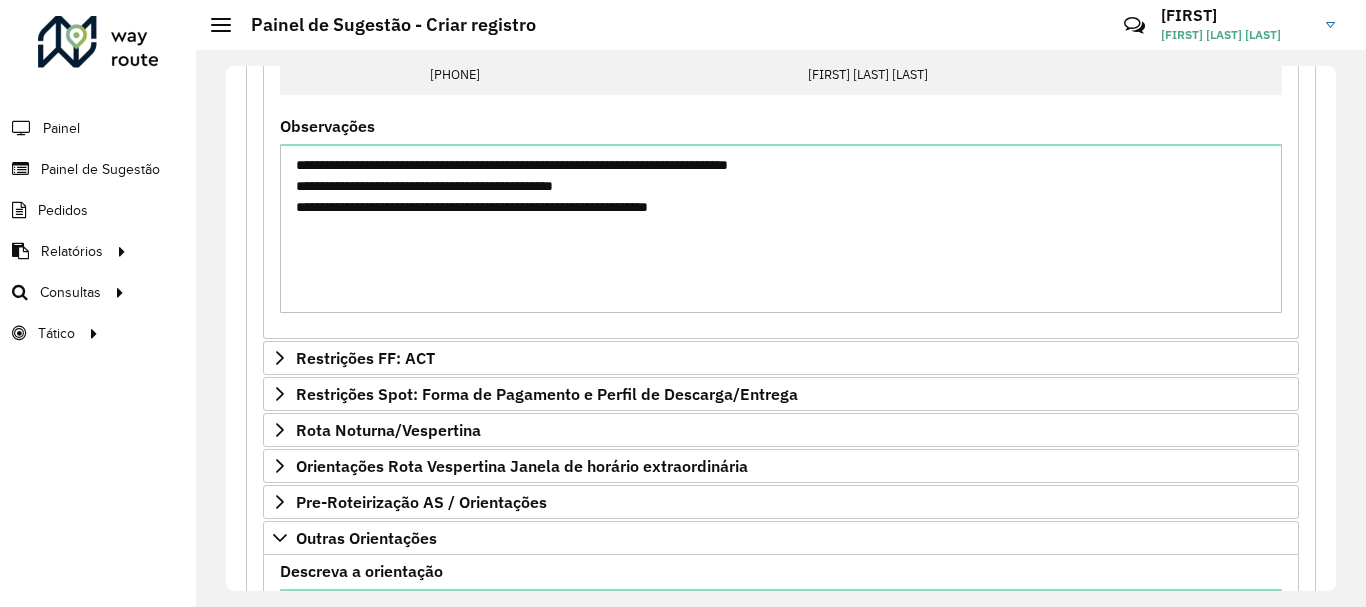 scroll, scrollTop: 1618, scrollLeft: 0, axis: vertical 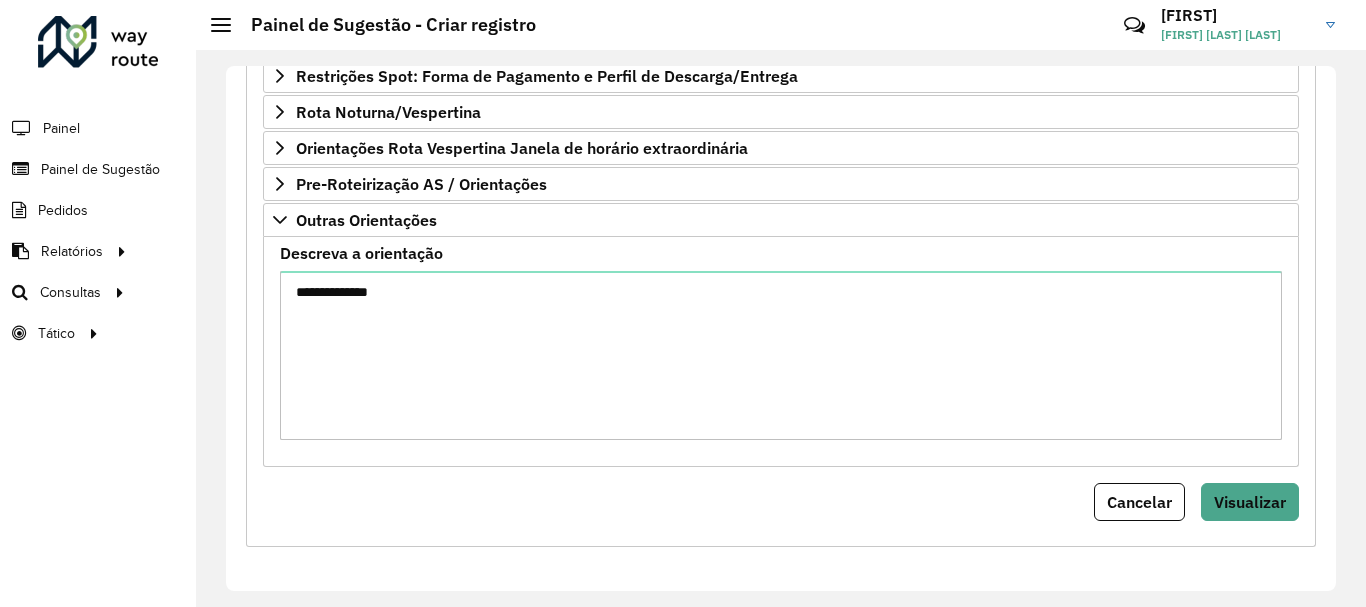 type on "**********" 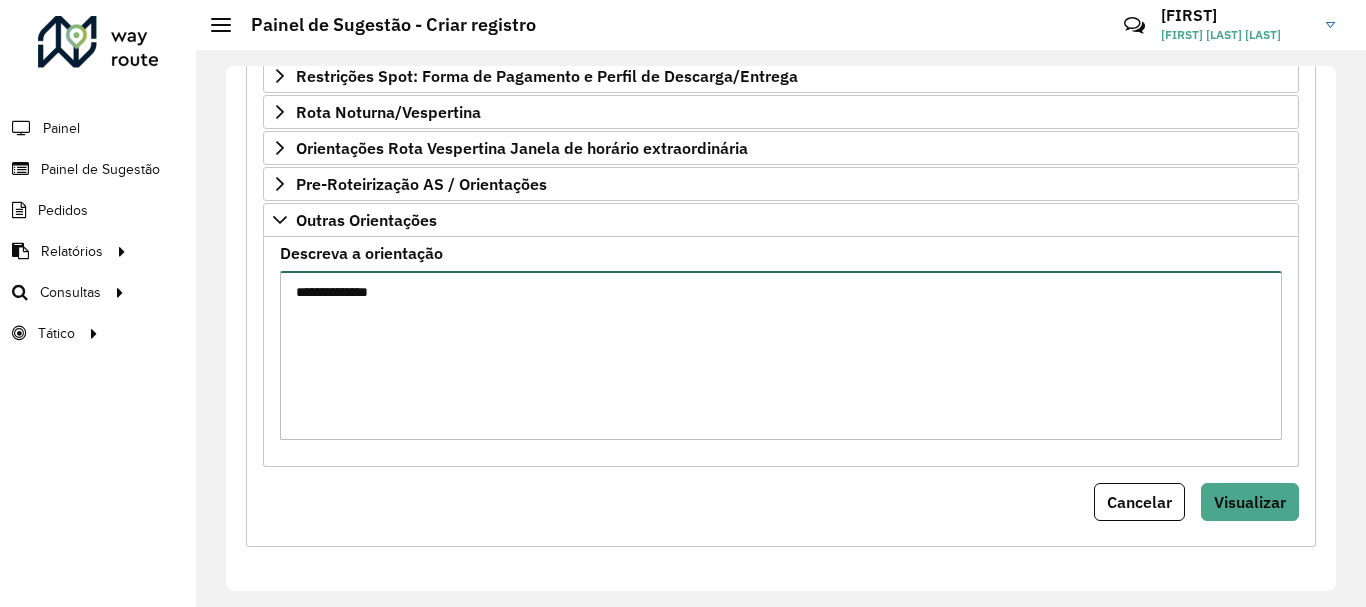click on "**********" at bounding box center (781, 355) 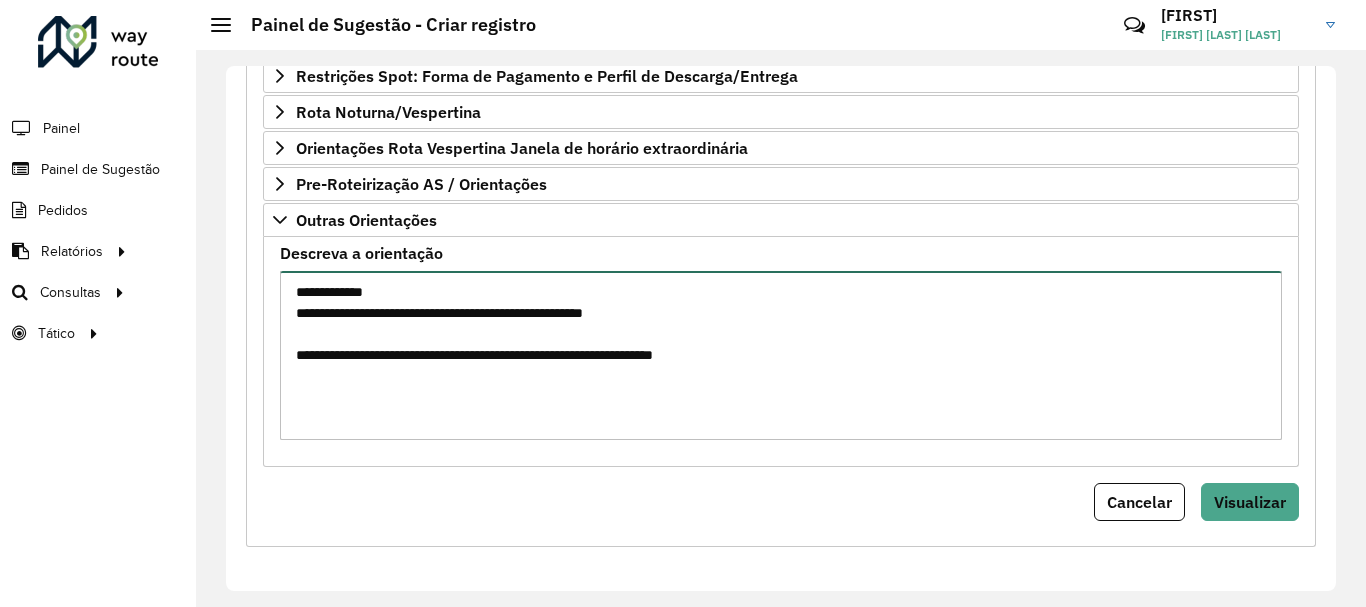 click on "**********" at bounding box center [781, 355] 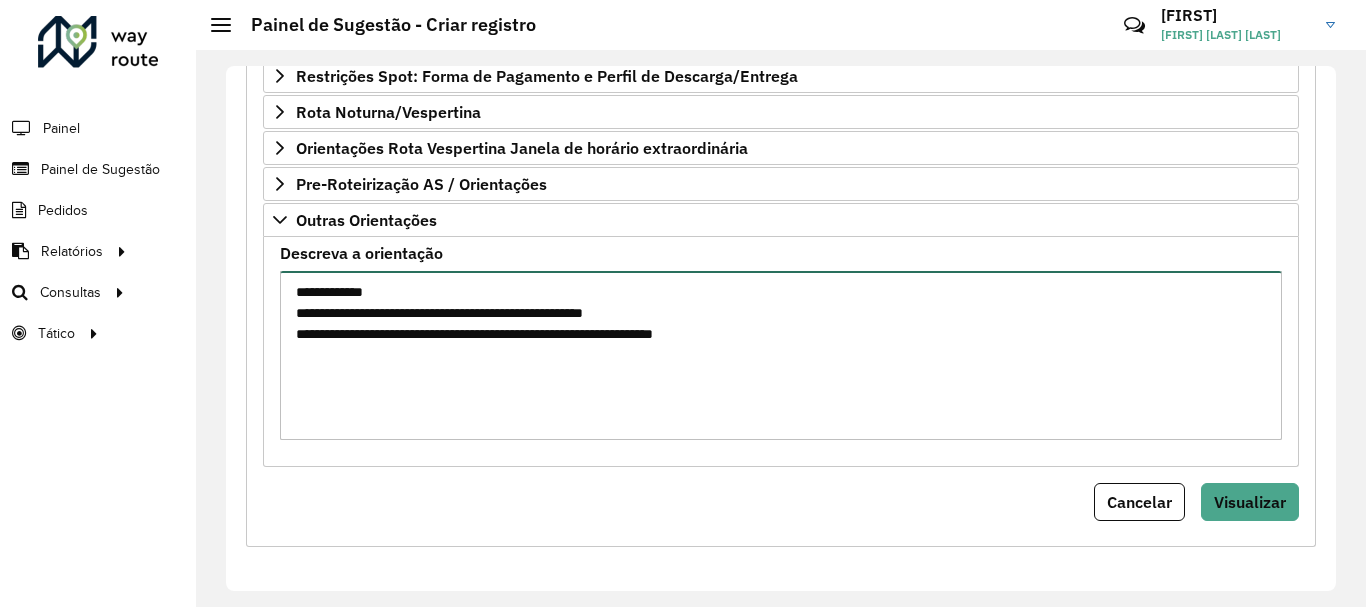 click on "**********" at bounding box center [781, 355] 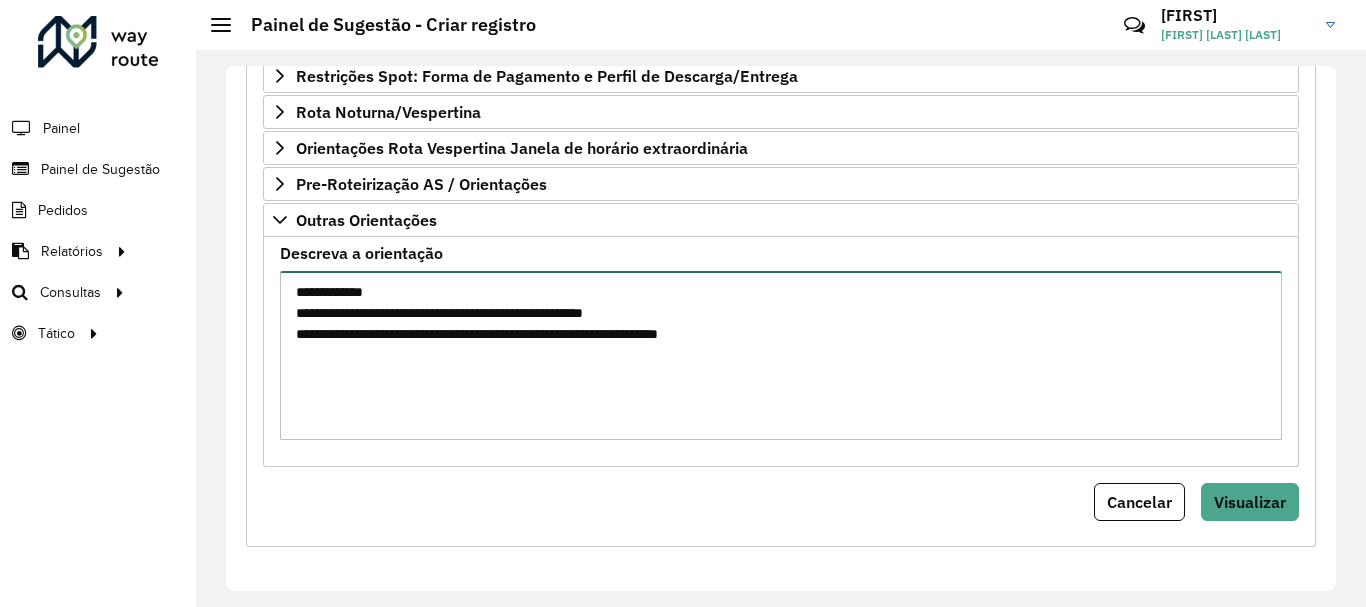 scroll, scrollTop: 1318, scrollLeft: 0, axis: vertical 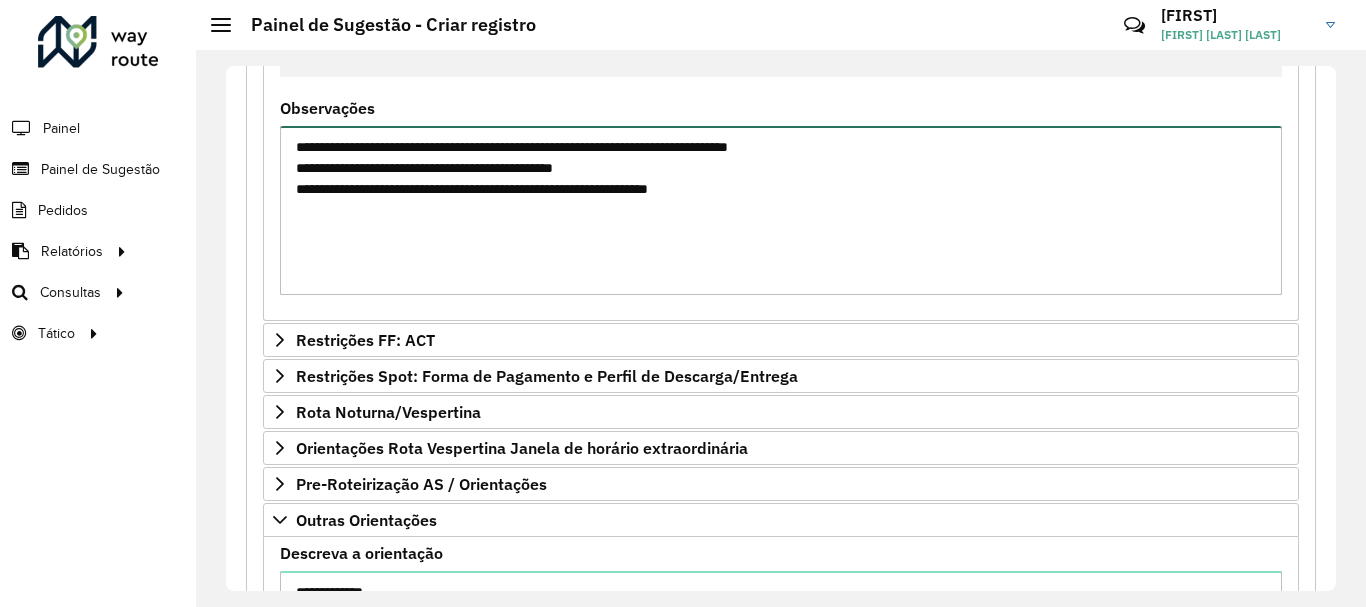 drag, startPoint x: 839, startPoint y: 193, endPoint x: 558, endPoint y: 226, distance: 282.9311 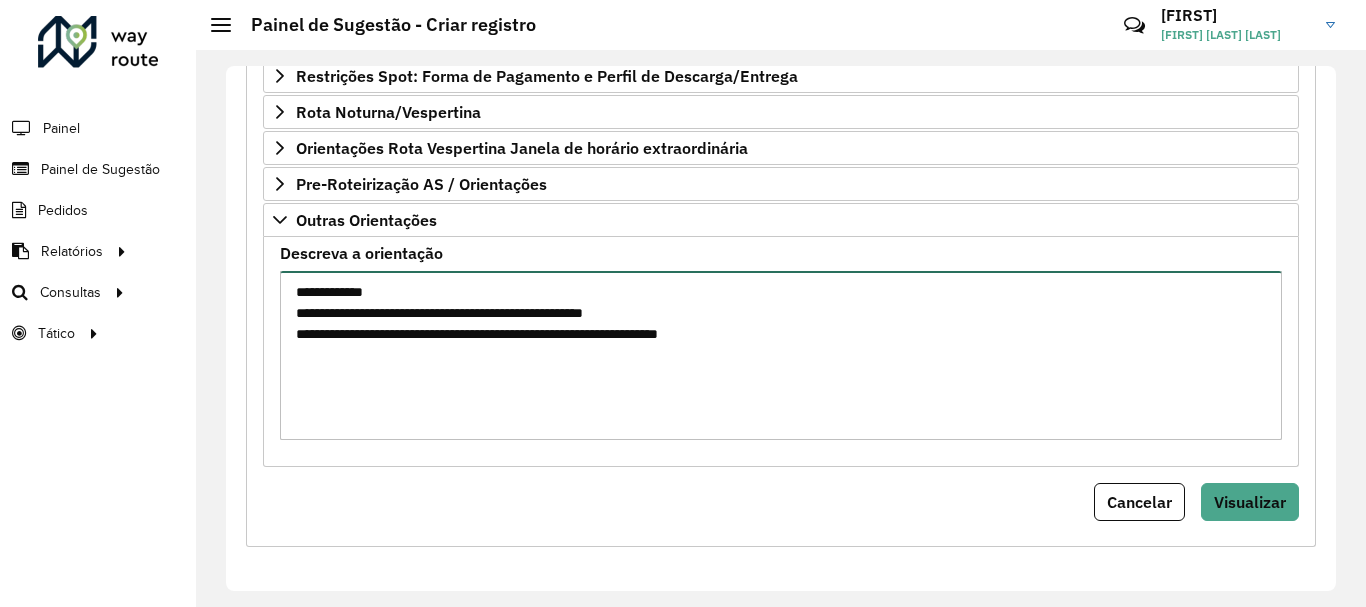 click on "**********" at bounding box center [781, 355] 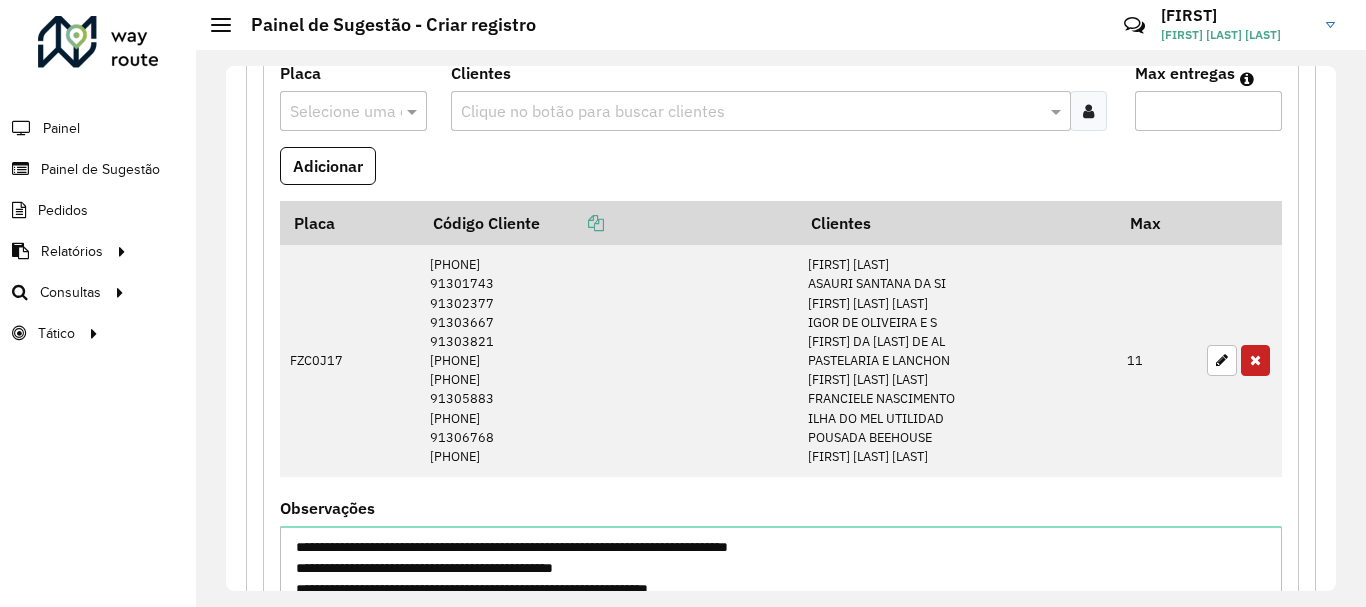 scroll, scrollTop: 1618, scrollLeft: 0, axis: vertical 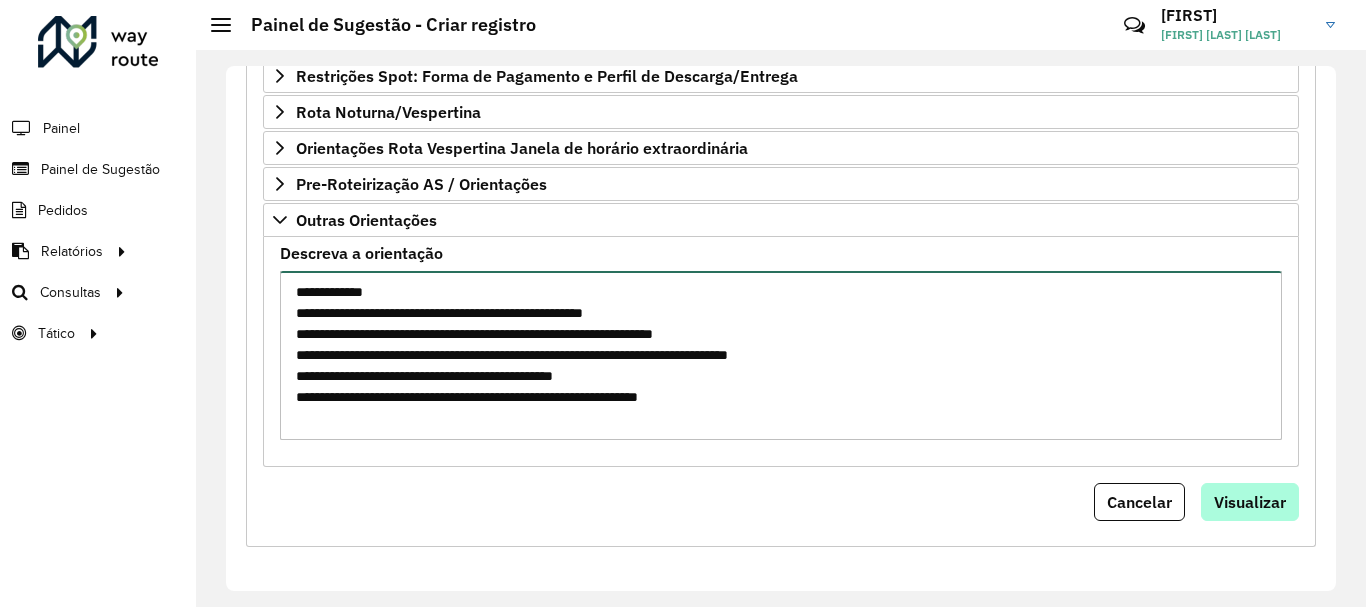 type on "**********" 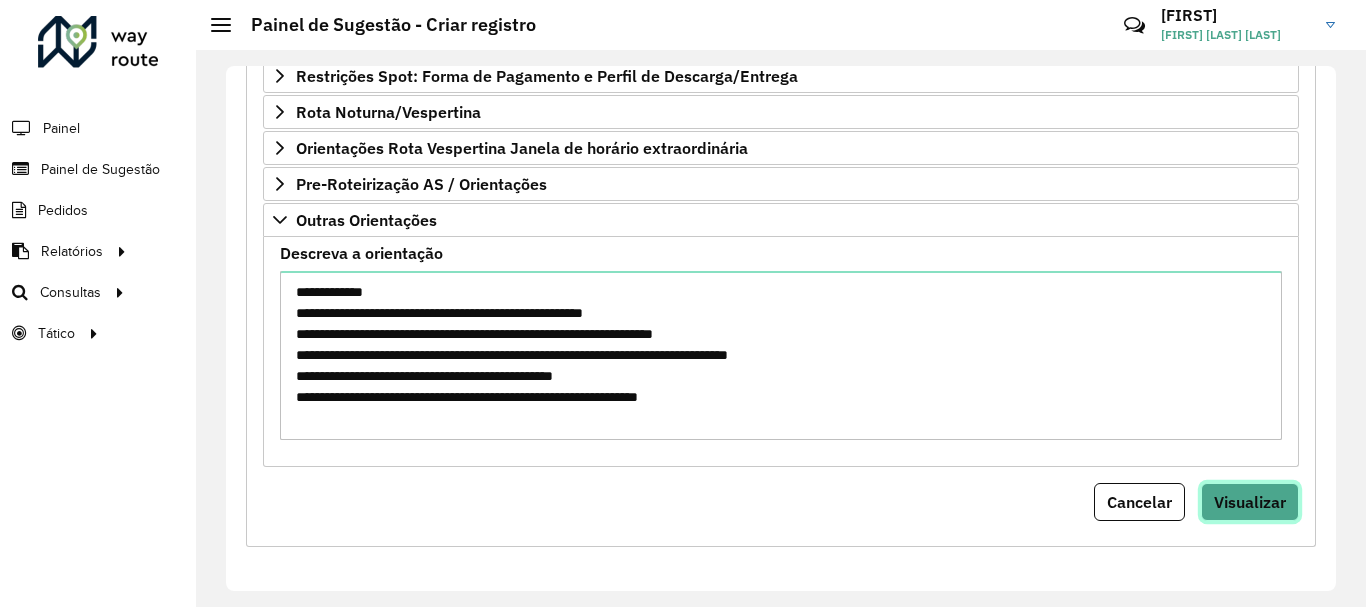 click on "Visualizar" at bounding box center (1250, 502) 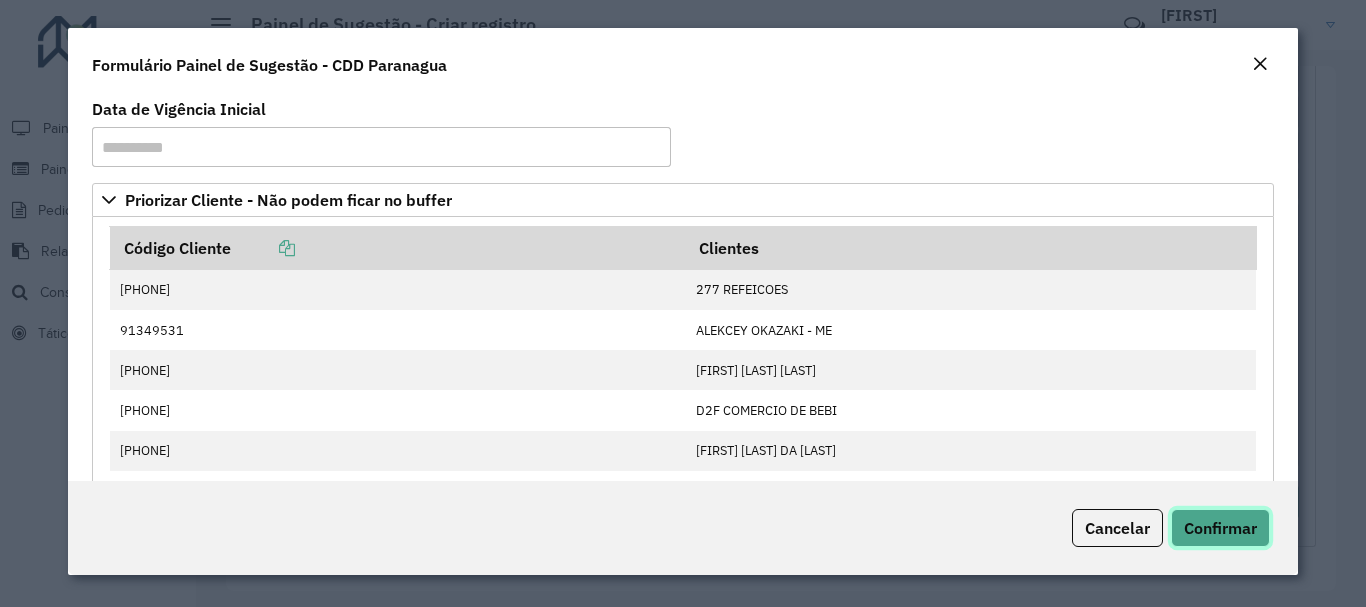 click on "Confirmar" 